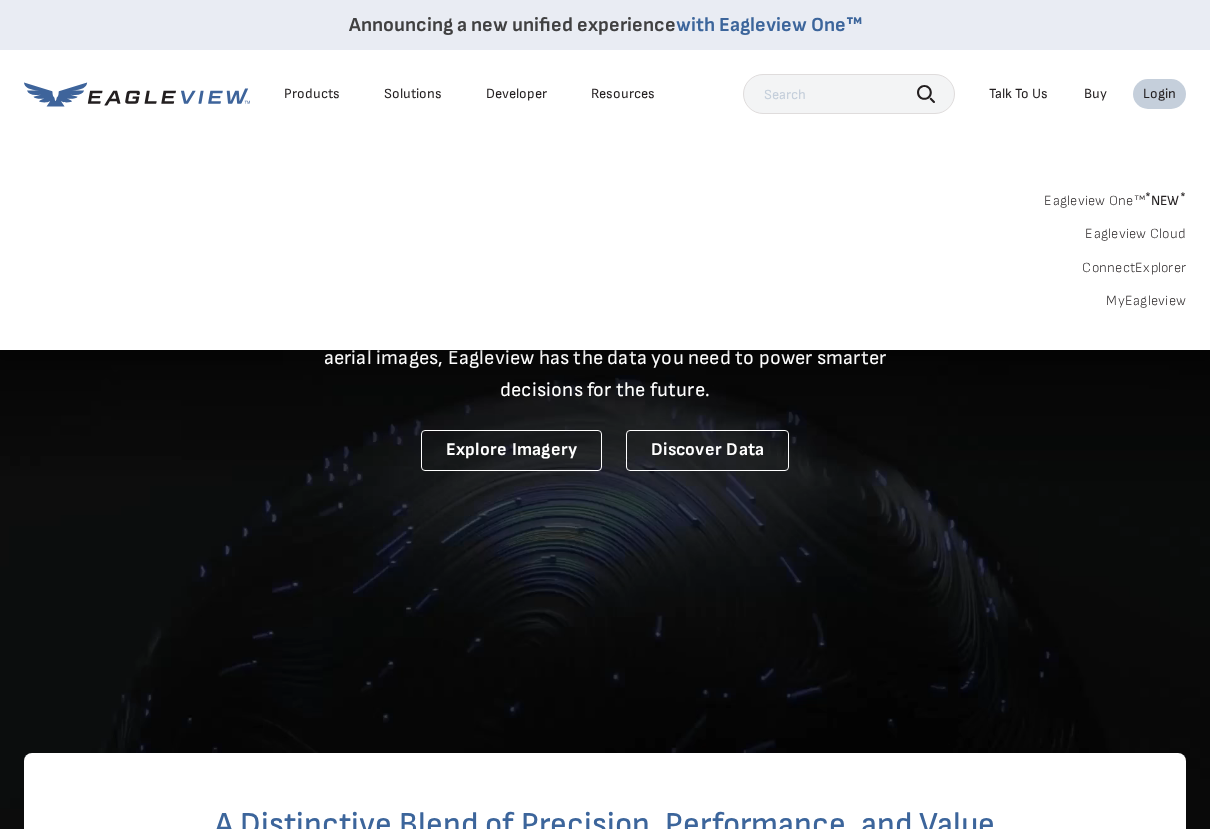scroll, scrollTop: 0, scrollLeft: 0, axis: both 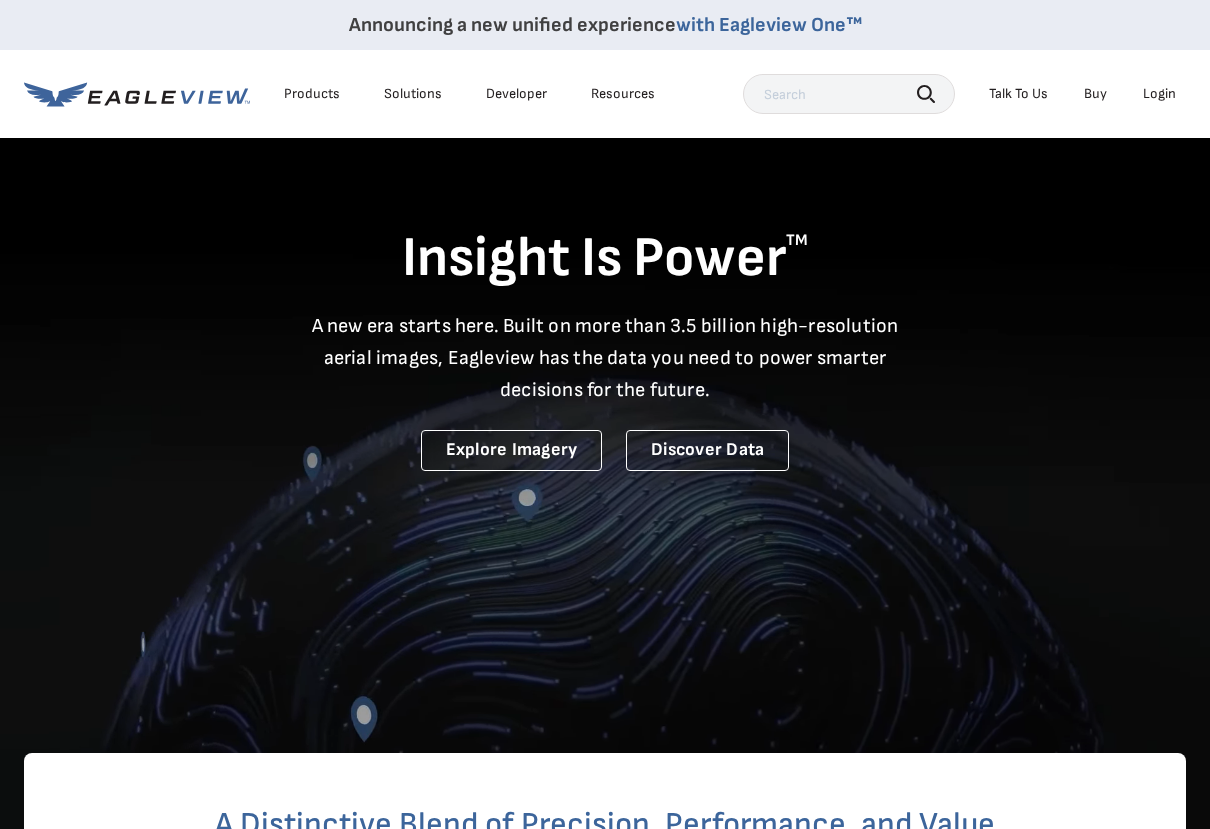 click on "Login" at bounding box center (1159, 94) 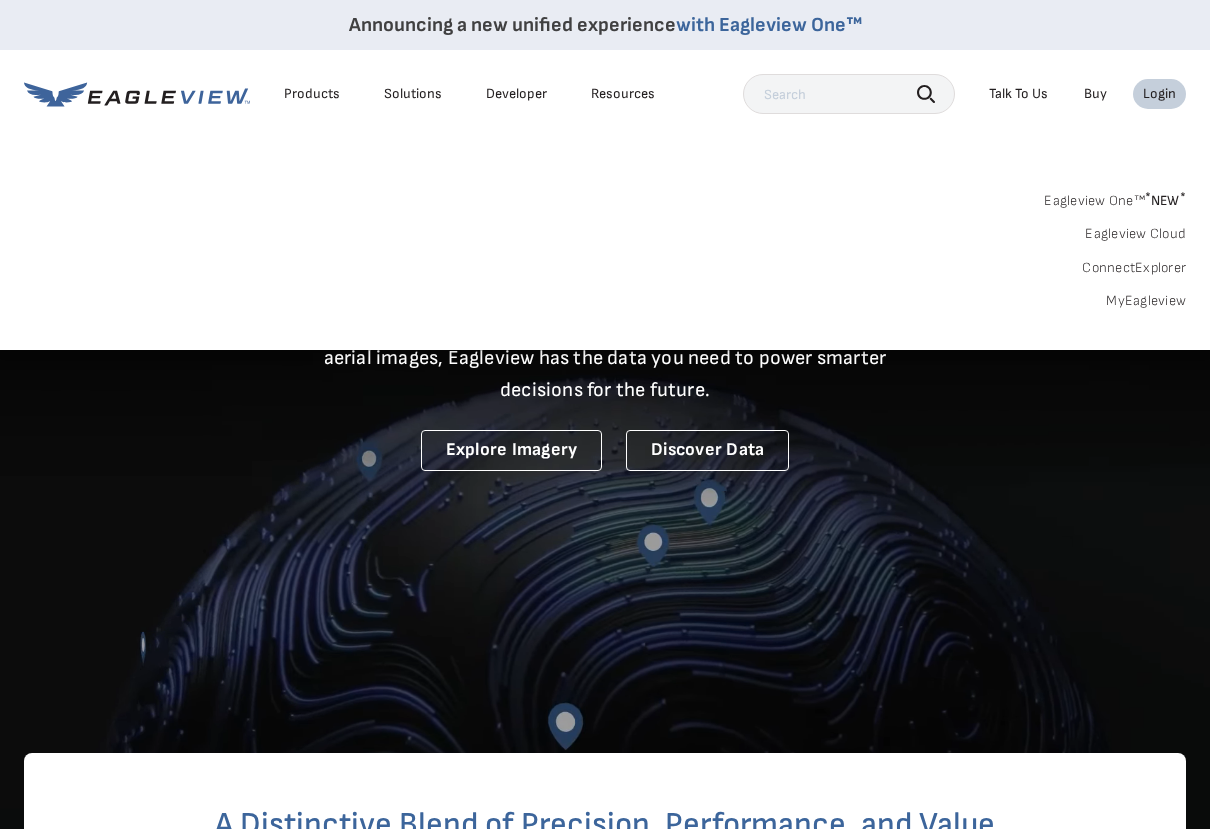 click on "Login" at bounding box center [1159, 94] 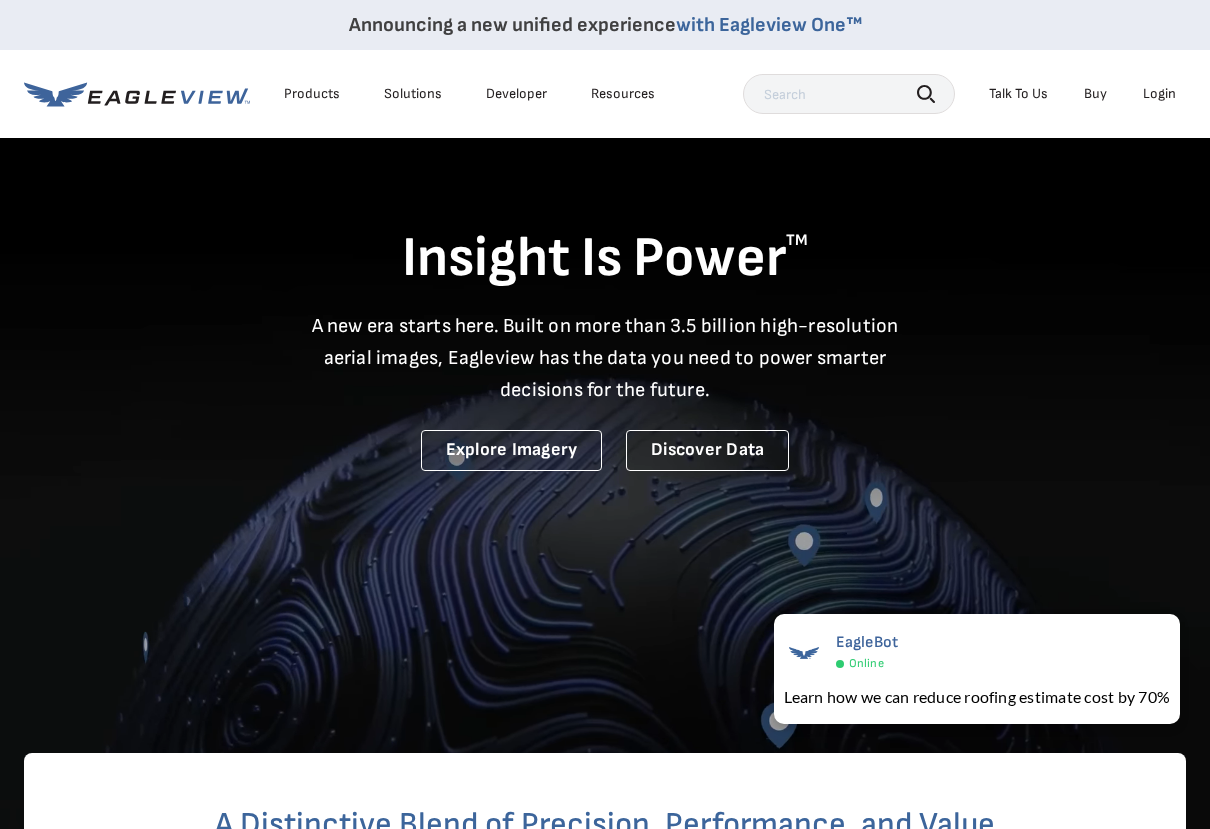 click on "Insight Is Power TM
A new era starts here. Built on more than 3.5 billion high-resolution aerial images, Eagleview has the data you need to power smarter decisions for the future.
Explore Imagery
Discover Data" at bounding box center [605, 303] 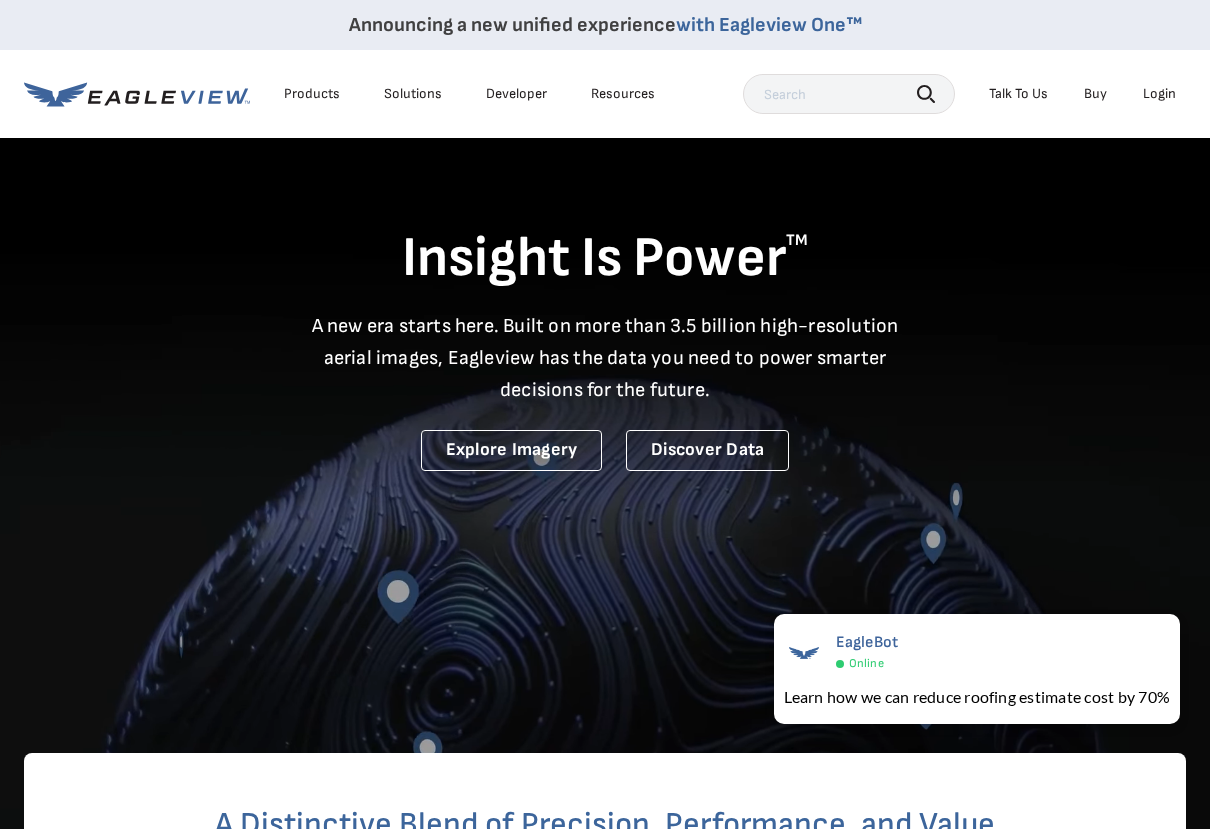click on "Login" at bounding box center (1159, 94) 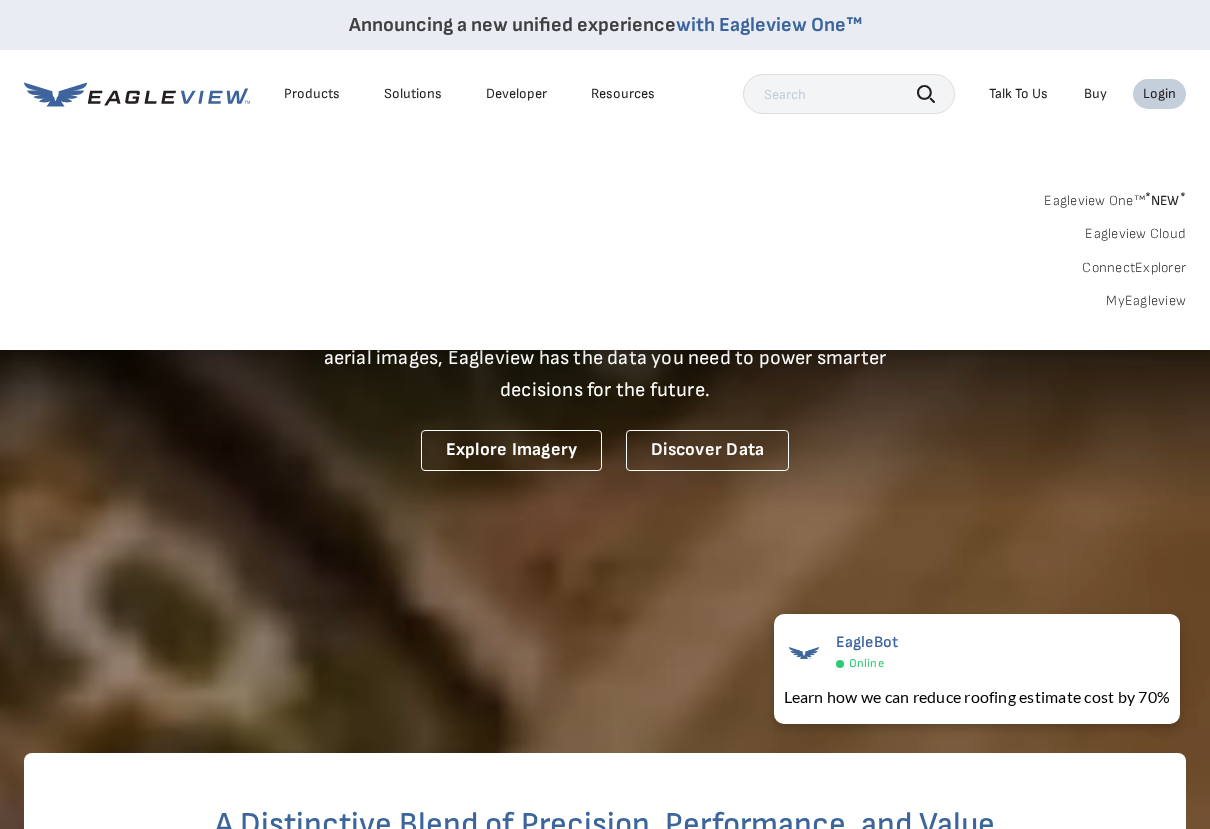 click on "MyEagleview" at bounding box center [1146, 301] 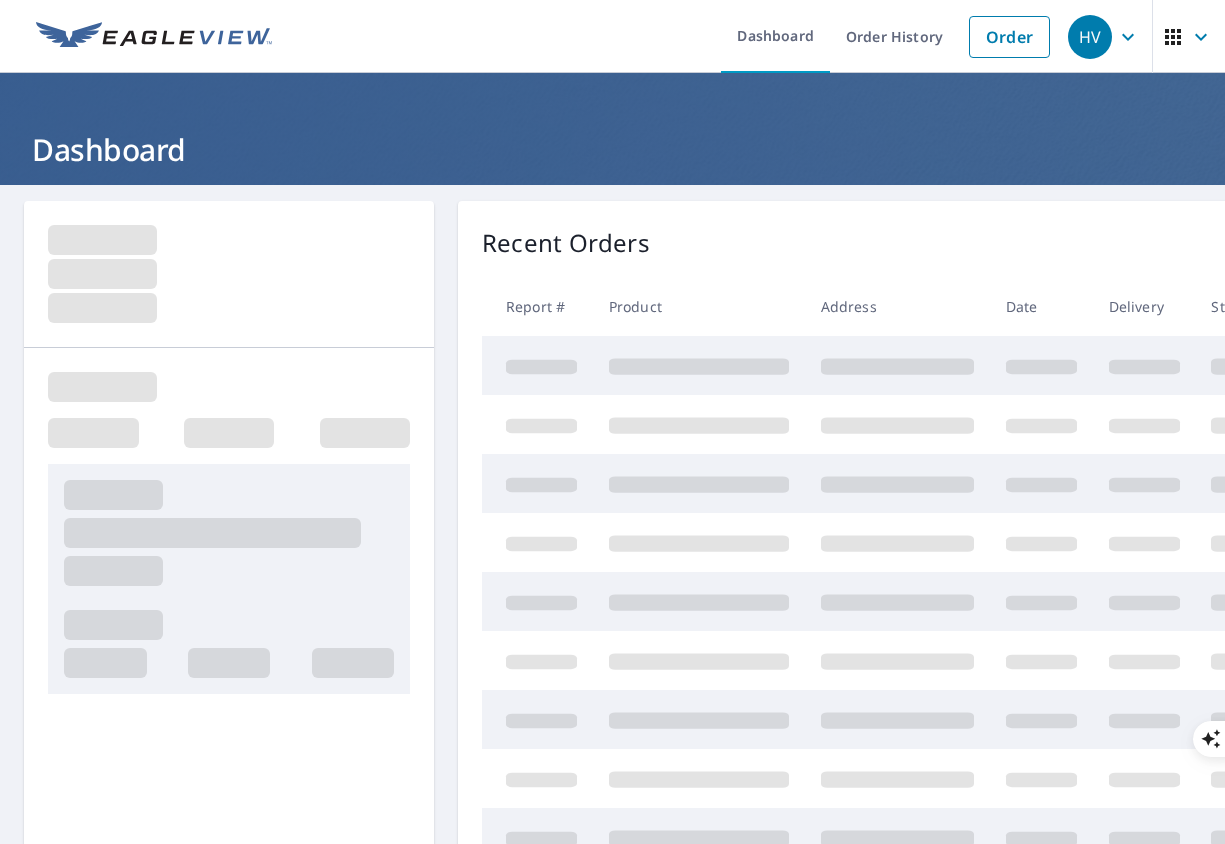 scroll, scrollTop: 0, scrollLeft: 0, axis: both 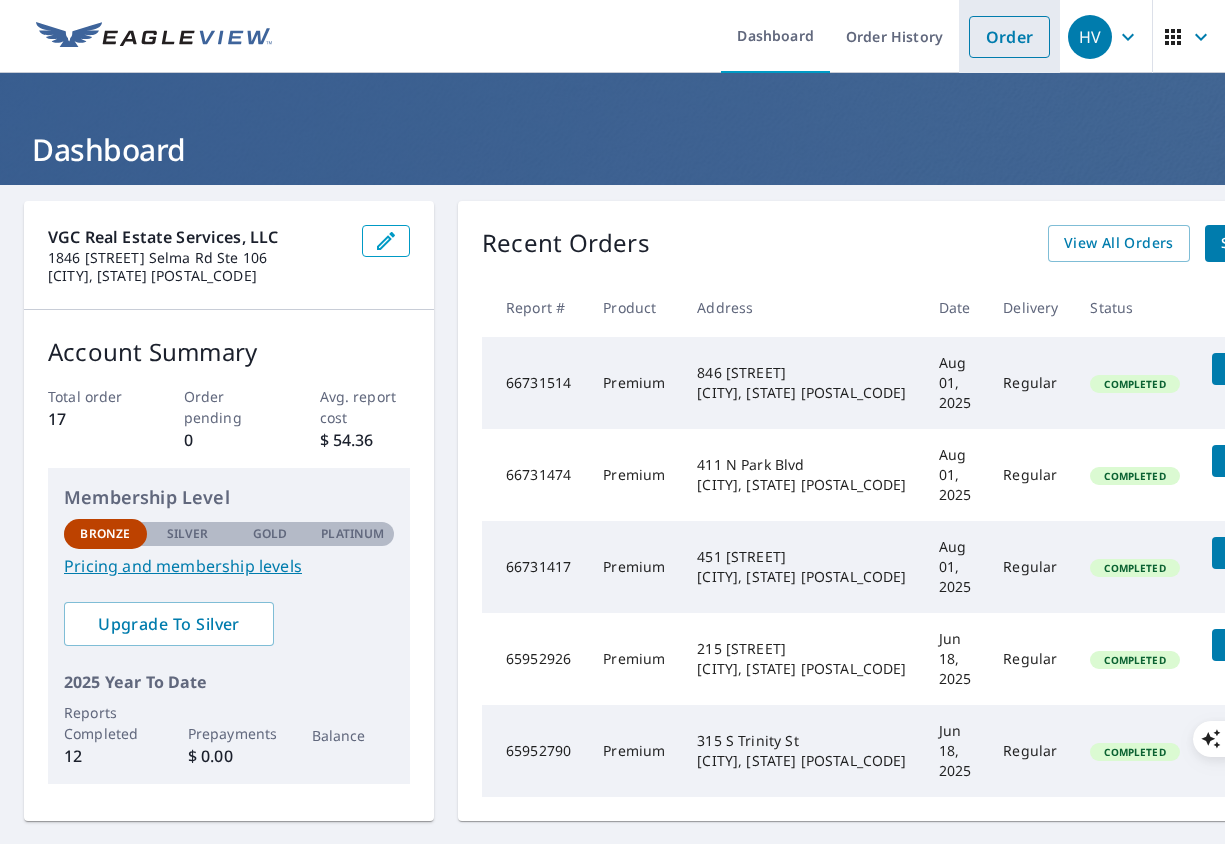 click on "Order" at bounding box center [1009, 37] 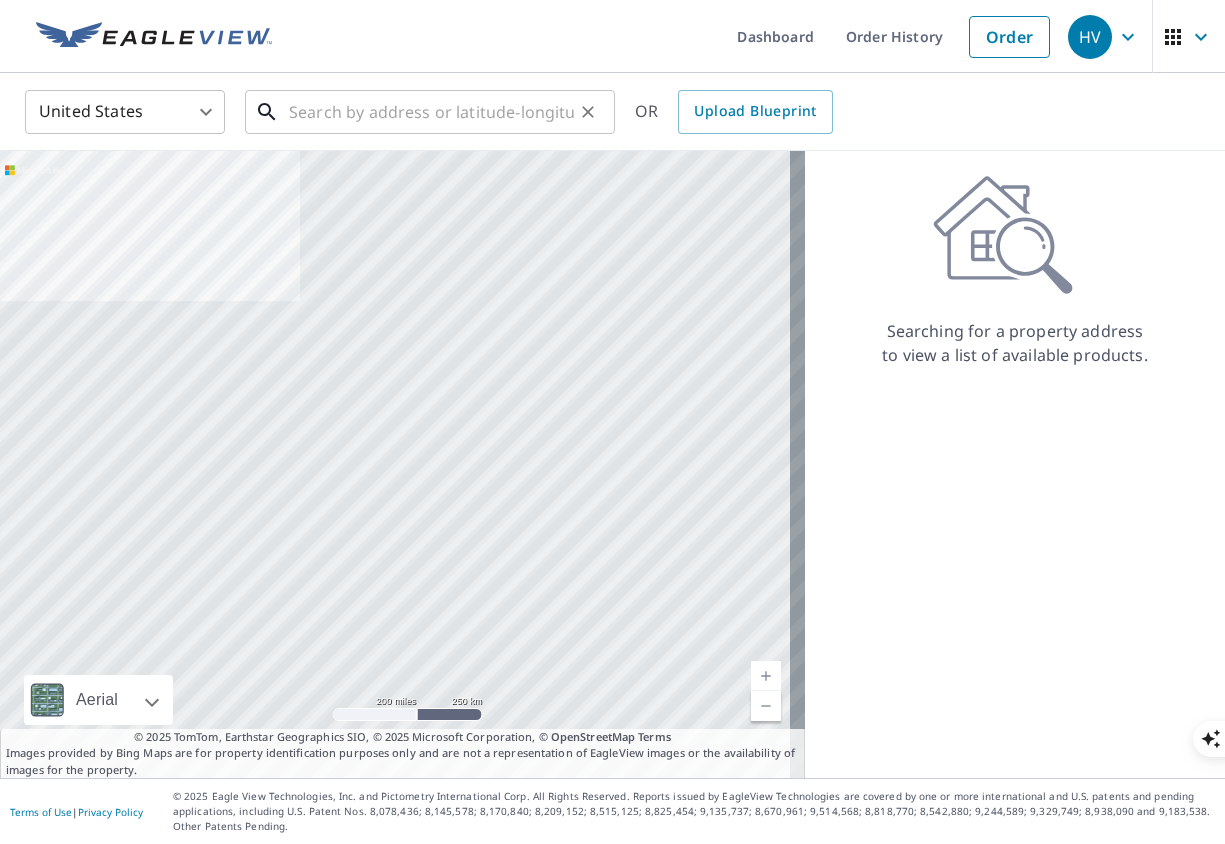 click at bounding box center [431, 112] 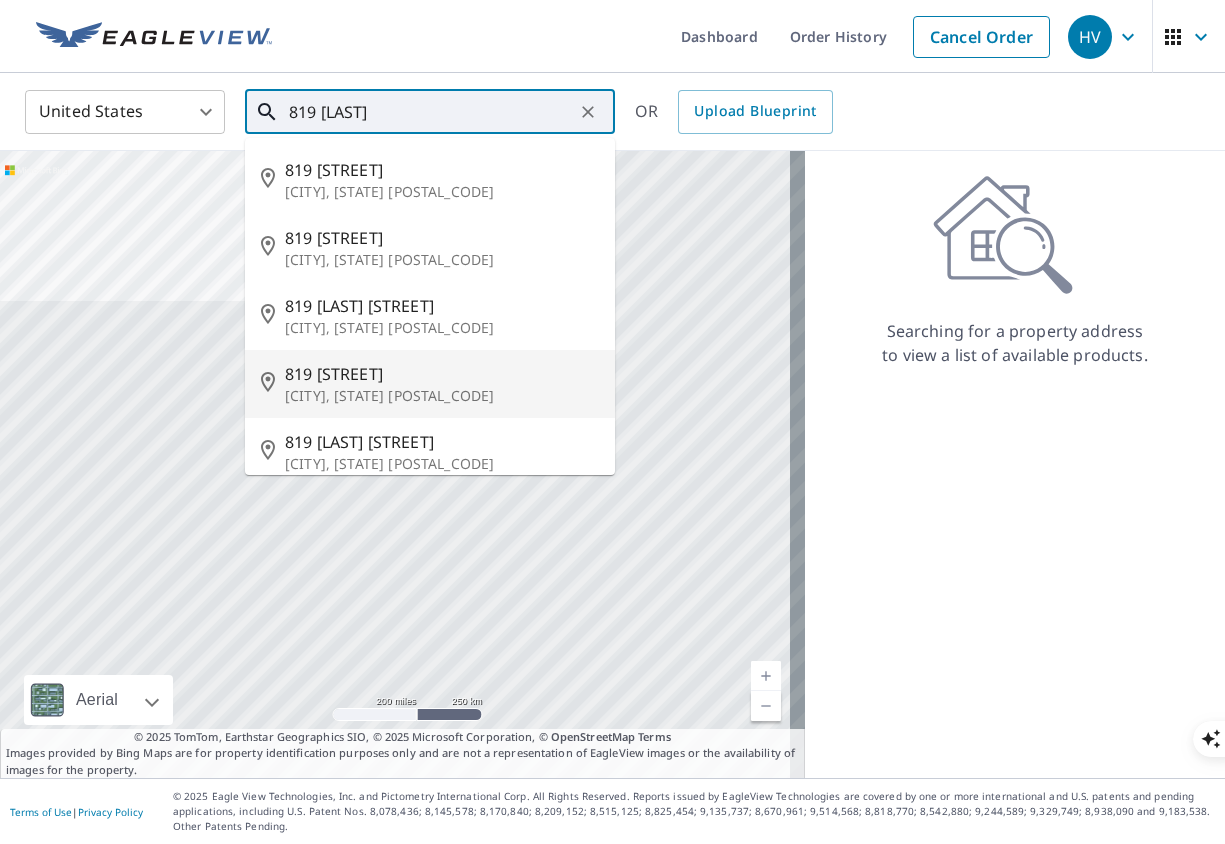 click on "819 [STREET]" at bounding box center (442, 374) 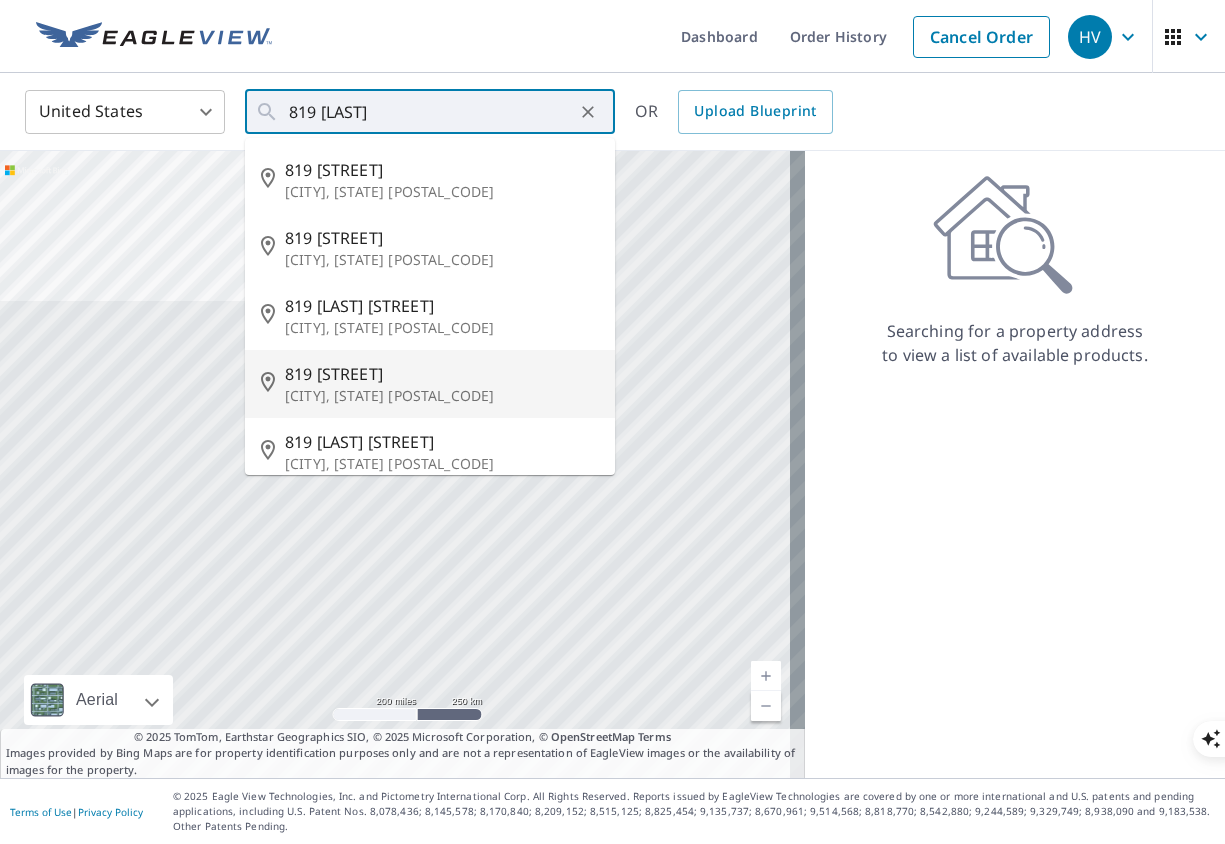 type on "819 [STREET] [CITY], [STATE] [POSTAL_CODE]" 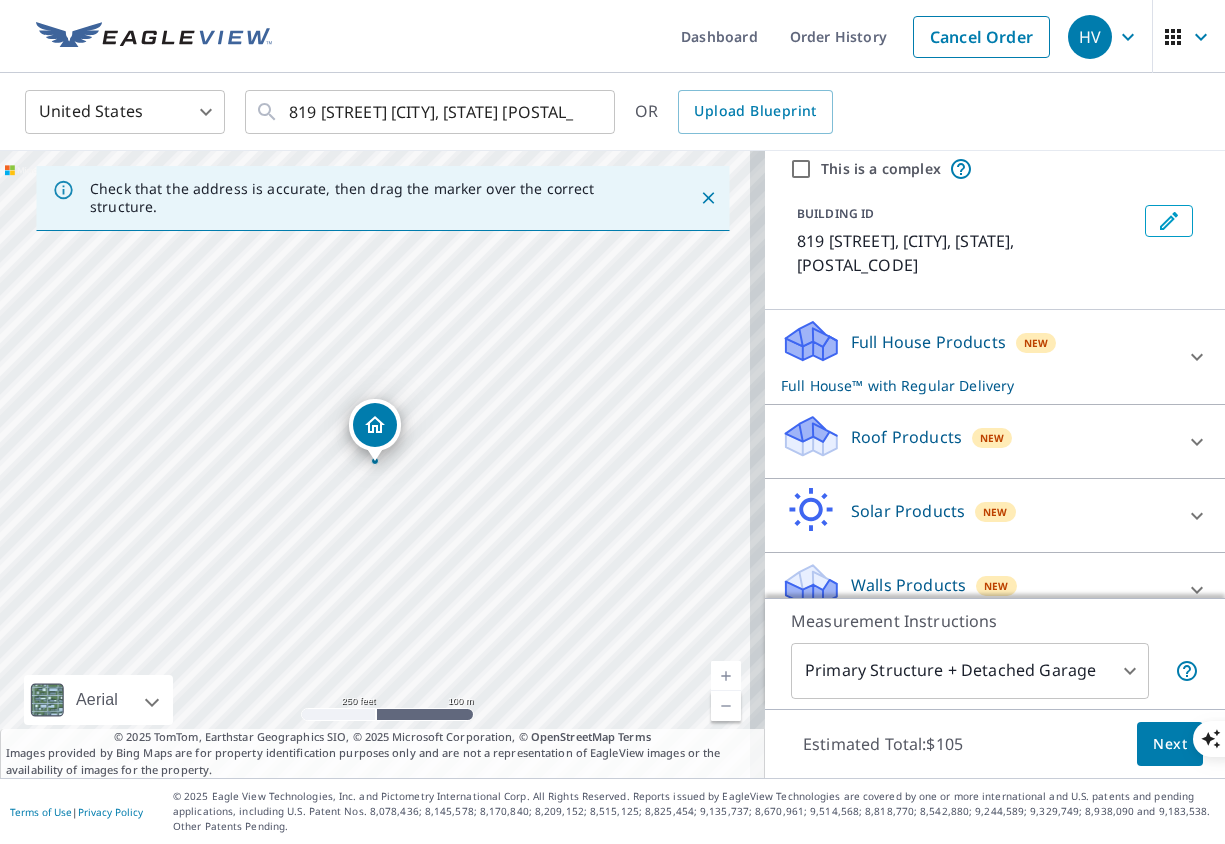scroll, scrollTop: 76, scrollLeft: 0, axis: vertical 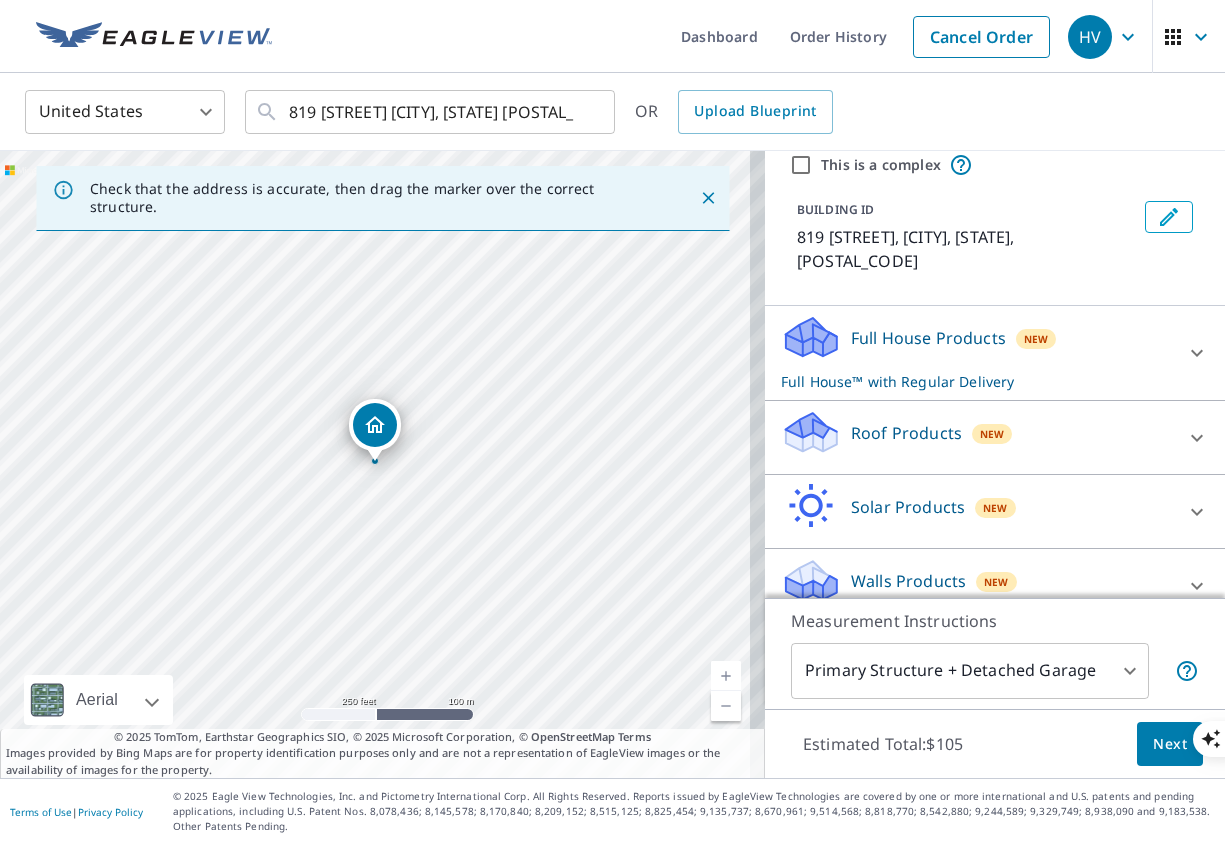 click on "Roof Products New" at bounding box center [977, 437] 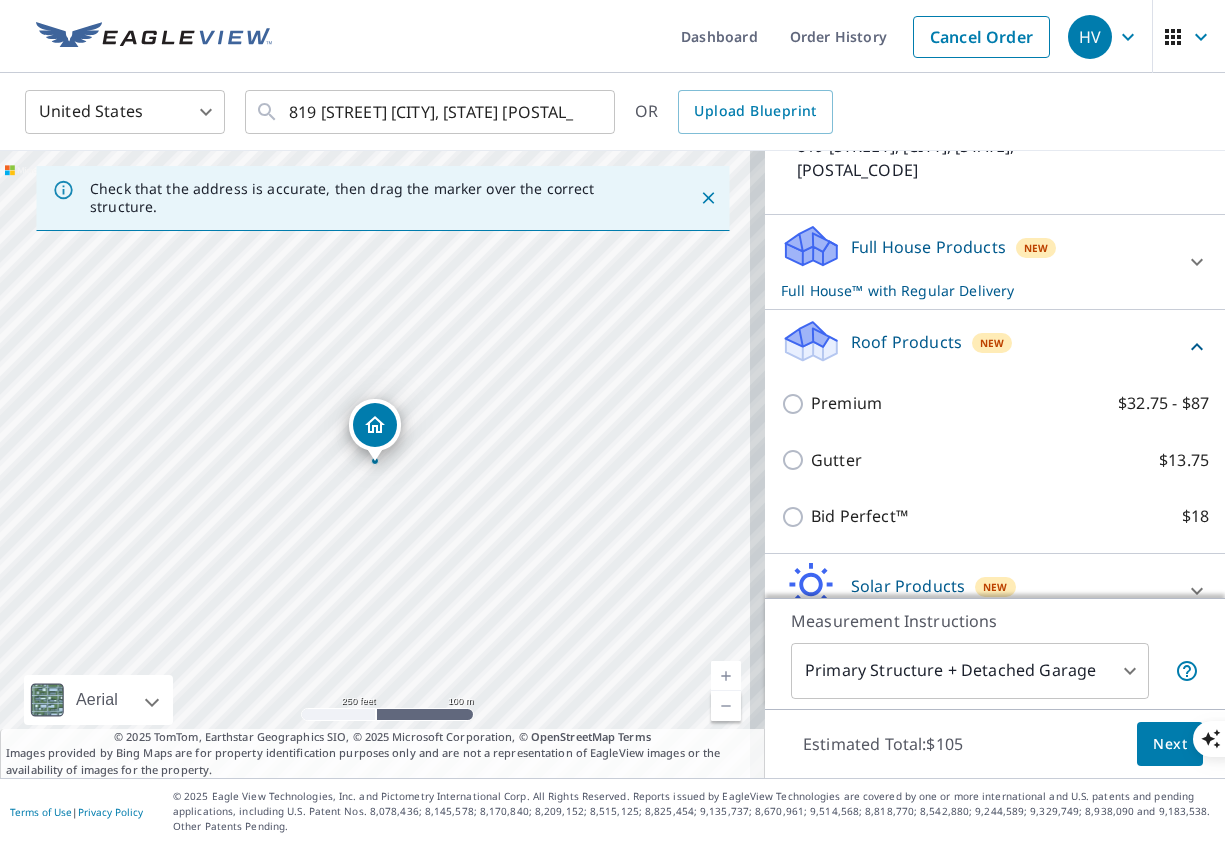scroll, scrollTop: 169, scrollLeft: 0, axis: vertical 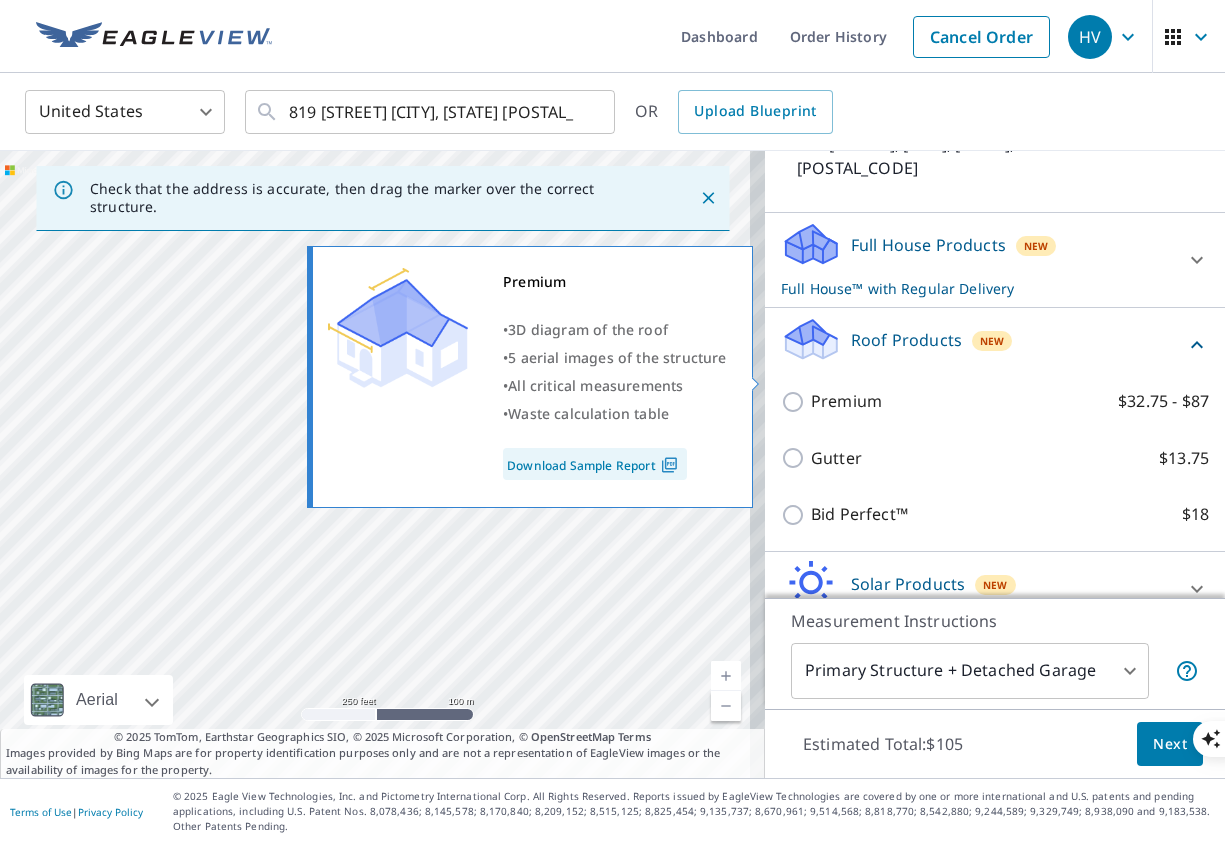 click on "Premium $32.75 - $87" at bounding box center [796, 402] 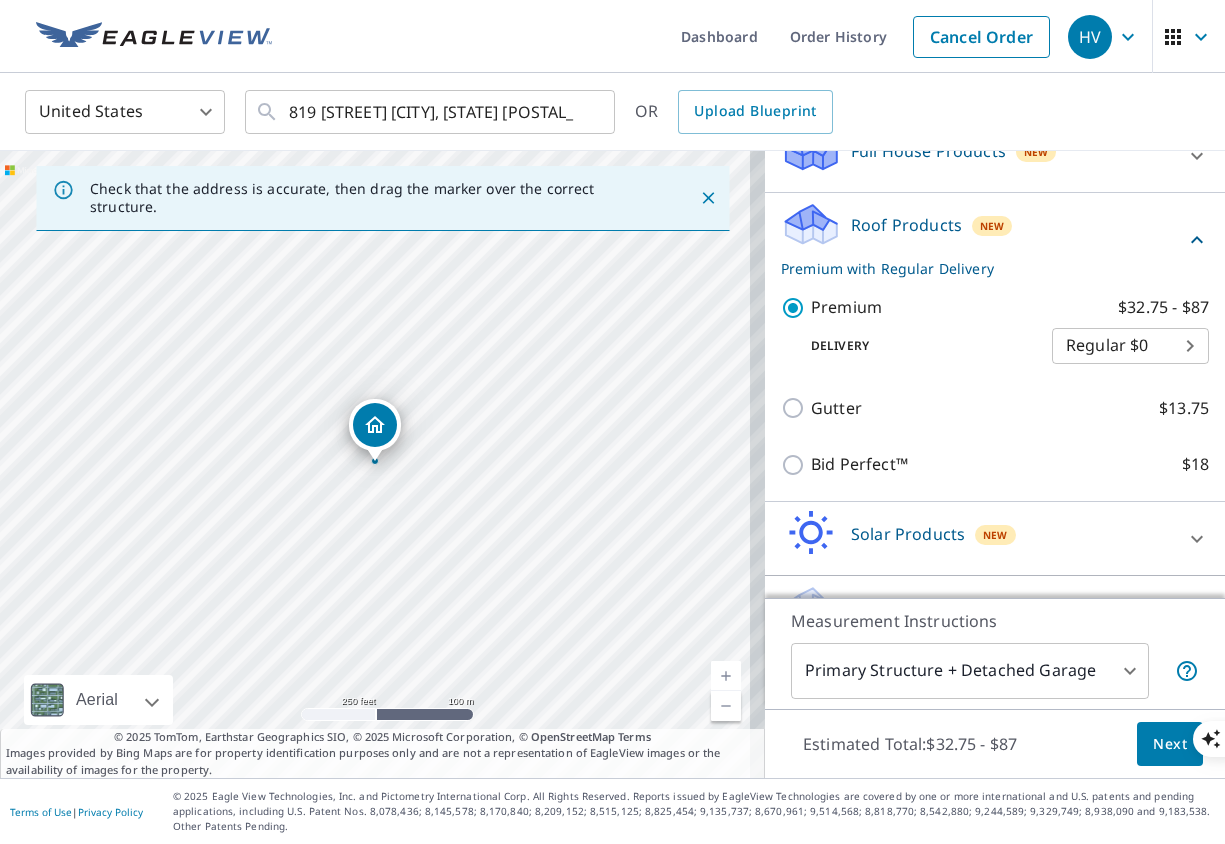 scroll, scrollTop: 291, scrollLeft: 0, axis: vertical 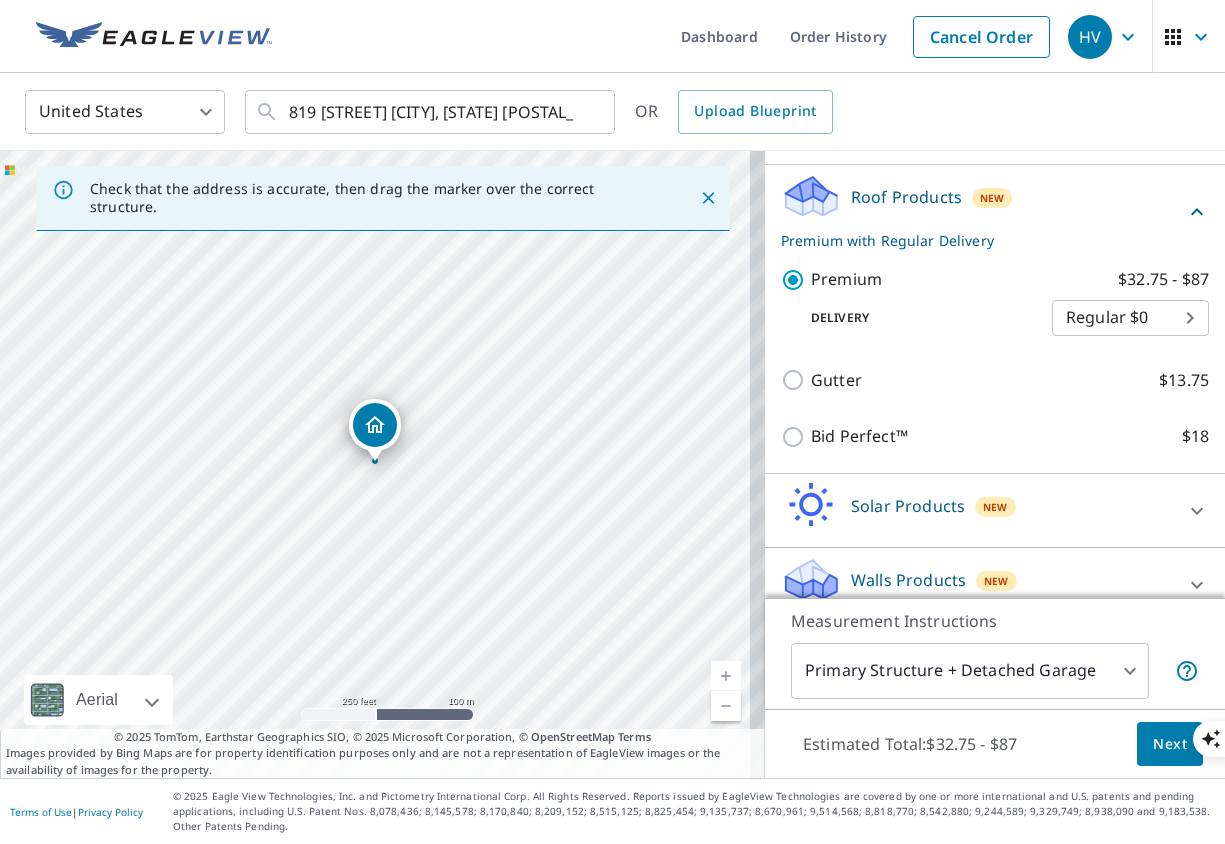 click on "HV HV
Dashboard Order History Cancel Order HV United States US ​ 819 [STREET] [CITY], [STATE] [POSTAL_CODE] ​ OR Upload Blueprint Check that the address is accurate, then drag the marker over the correct structure. 819 [STREET] [CITY], [STATE] [POSTAL_CODE] Aerial Road A standard road map Aerial A detailed look from above Labels Labels 250 feet 100 m © 2025 TomTom, © Vexcel Imaging, © 2025 Microsoft Corporation,  © OpenStreetMap Terms © 2025 TomTom, Earthstar Geographics SIO, © 2025 Microsoft Corporation, ©   OpenStreetMap   Terms Images provided by Bing Maps are for property identification purposes only and are not a representation of EagleView images or the availability of images for the property. PROPERTY TYPE Residential Commercial Multi-Family This is a complex BUILDING ID 819 [STREET], [CITY], [STATE], [POSTAL_CODE] Full House Products New Full House™ $105 Roof Products New Premium with Regular Delivery Premium $32.75 - $87 Delivery Regular $0 8 ​ Gutter $13.75 Bid Perfect™ $18 Solar Products New $63.25 $79" at bounding box center (612, 844) 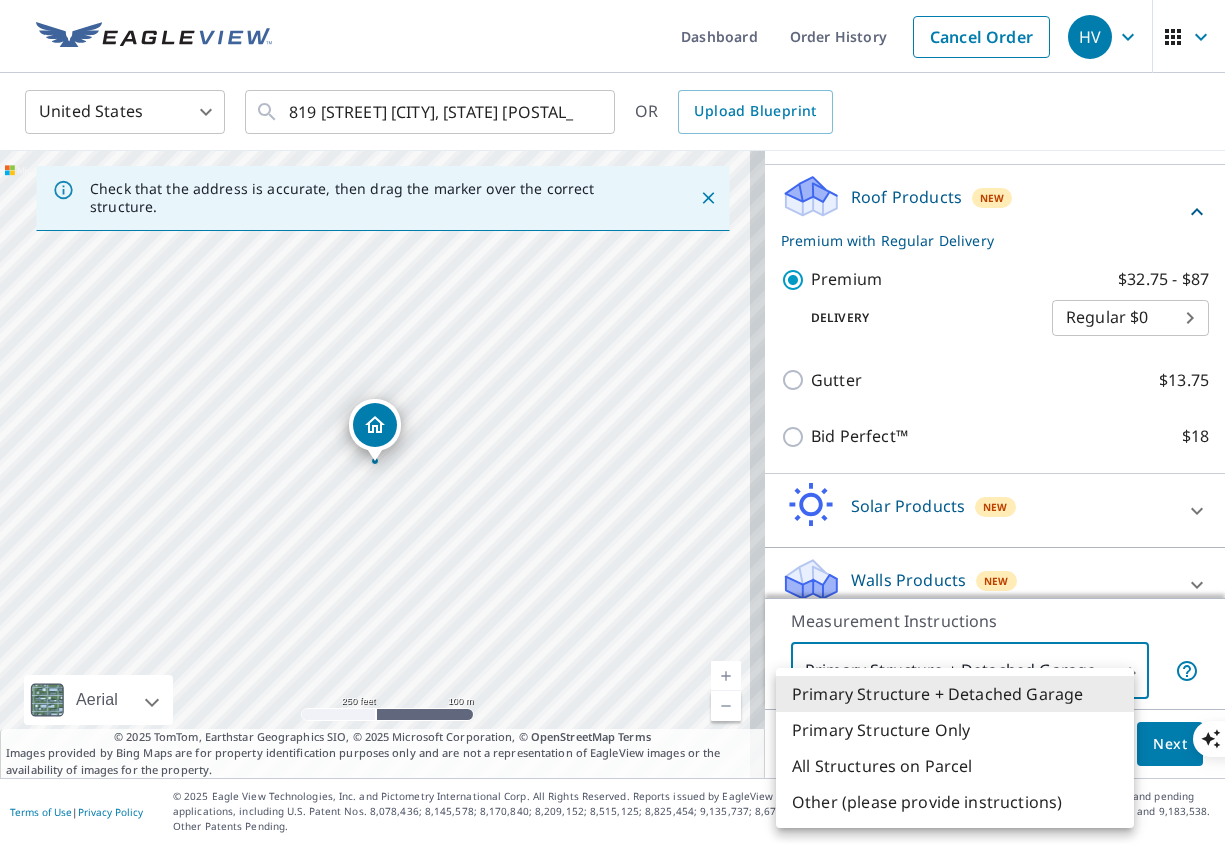 click on "Primary Structure + Detached Garage" at bounding box center [955, 694] 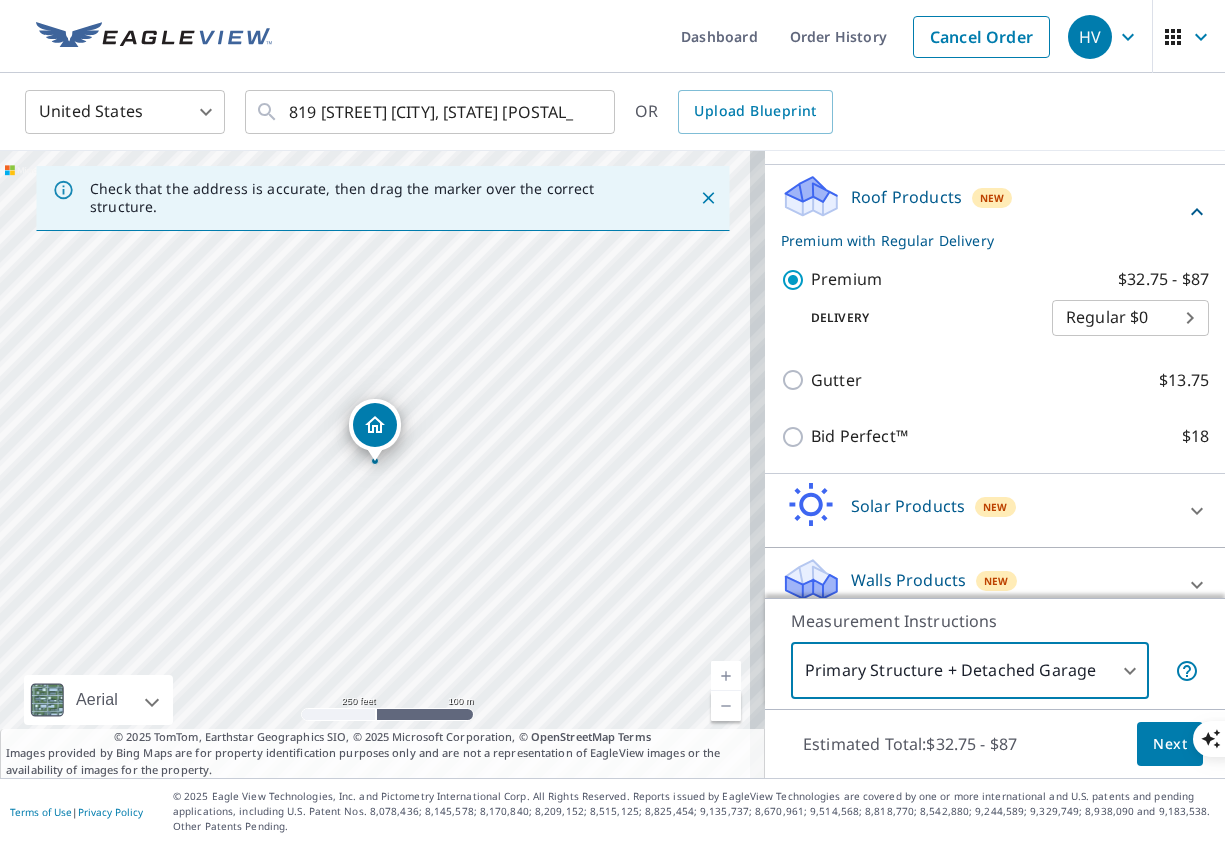 click on "Next" at bounding box center [1170, 744] 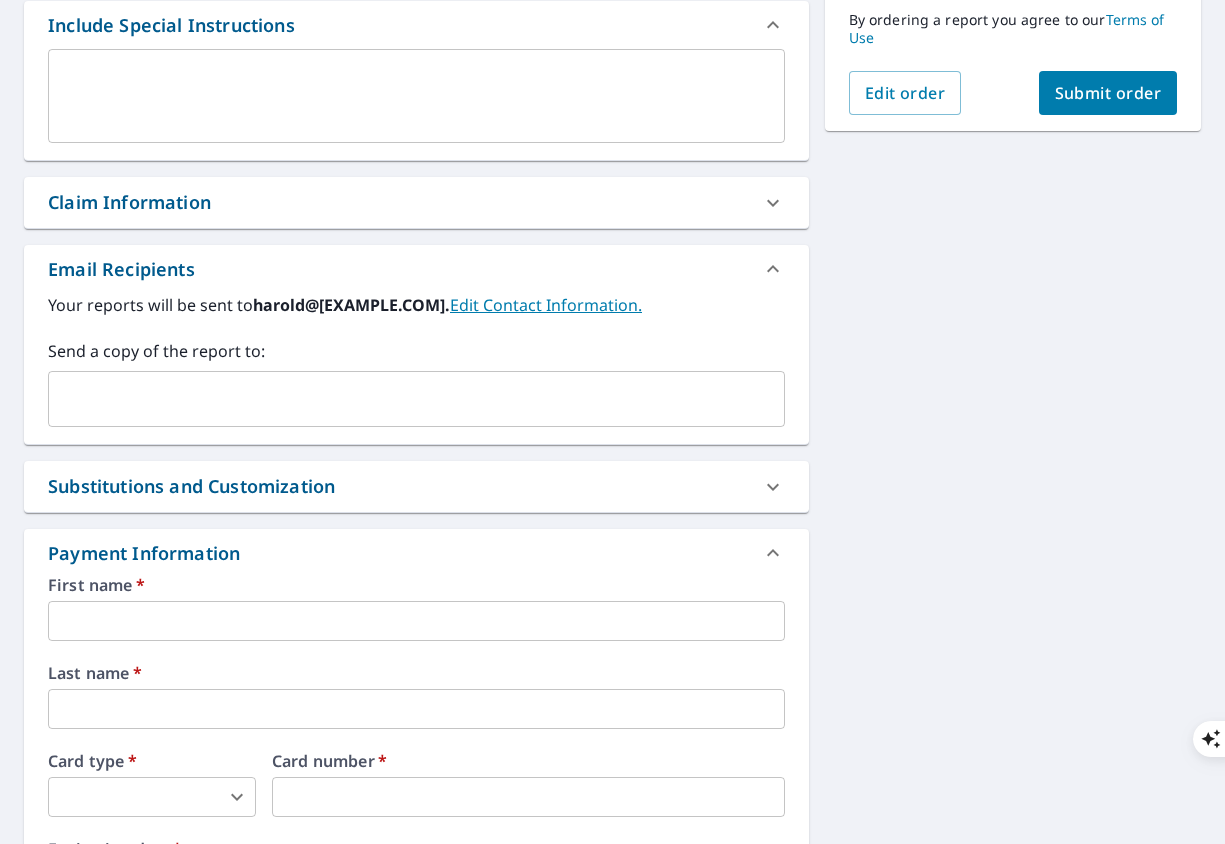 scroll, scrollTop: 550, scrollLeft: 0, axis: vertical 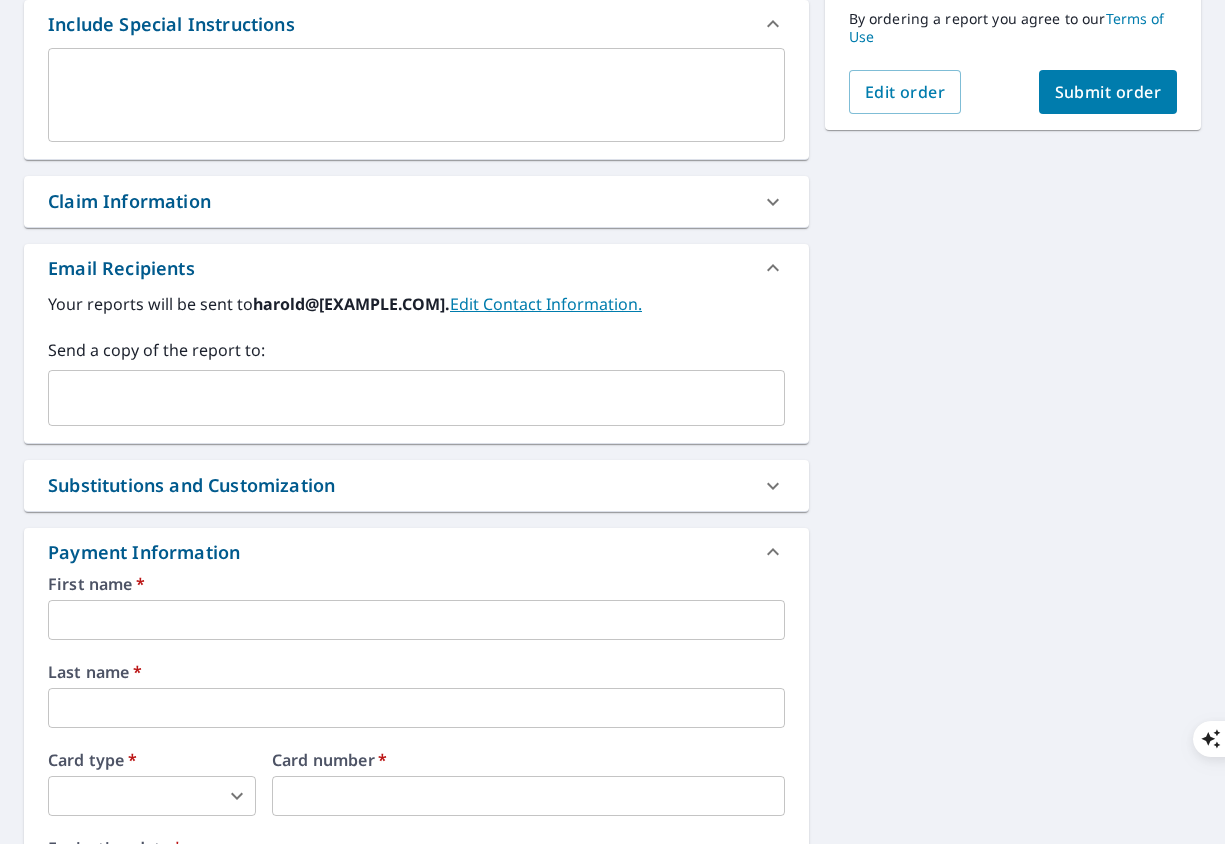 click at bounding box center [401, 398] 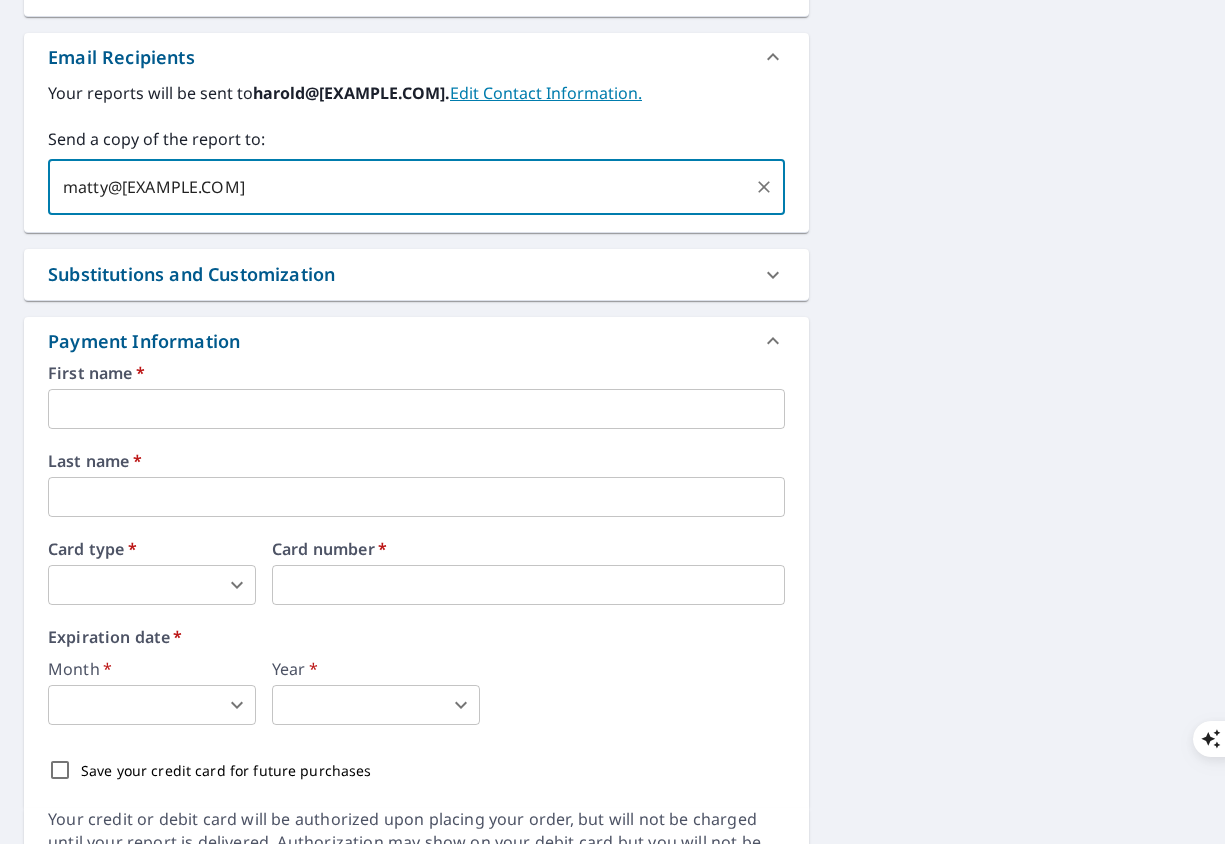 scroll, scrollTop: 792, scrollLeft: 0, axis: vertical 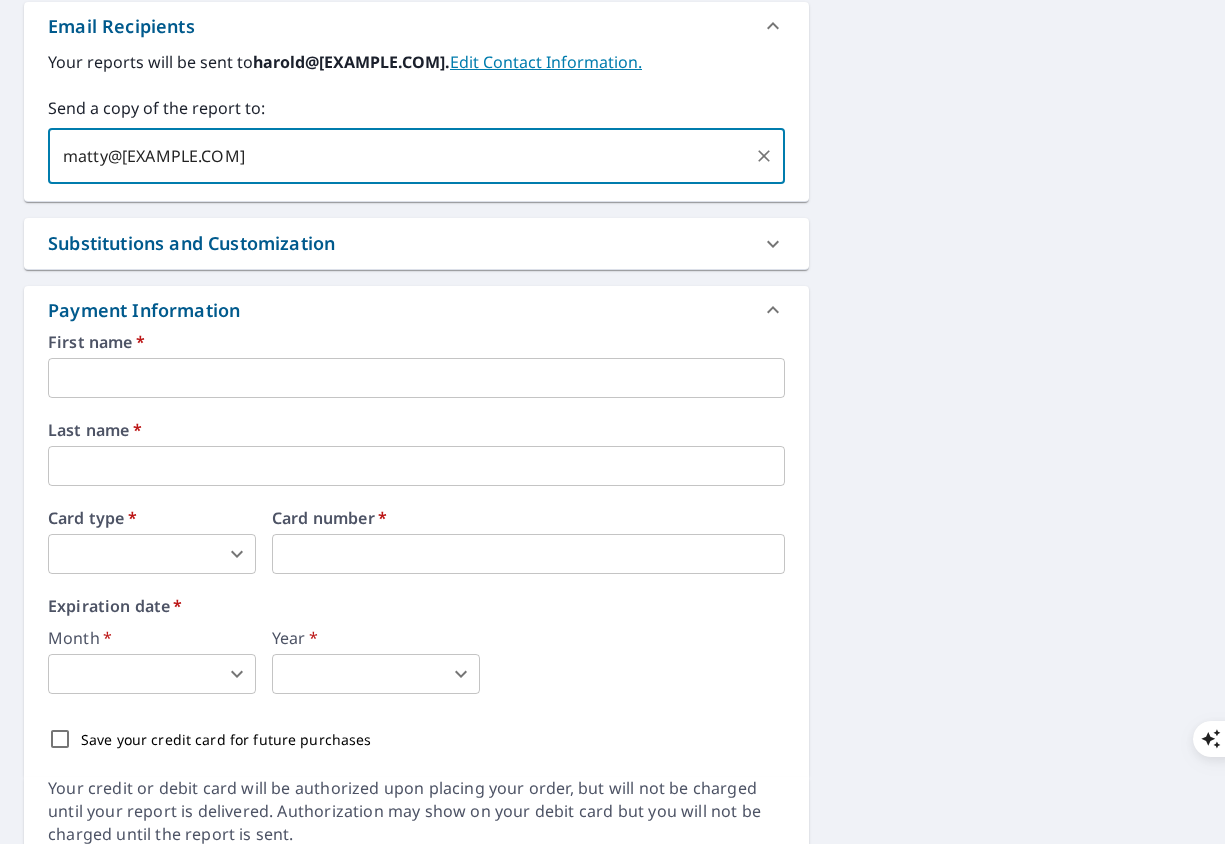 type on "matty@[EXAMPLE.COM]" 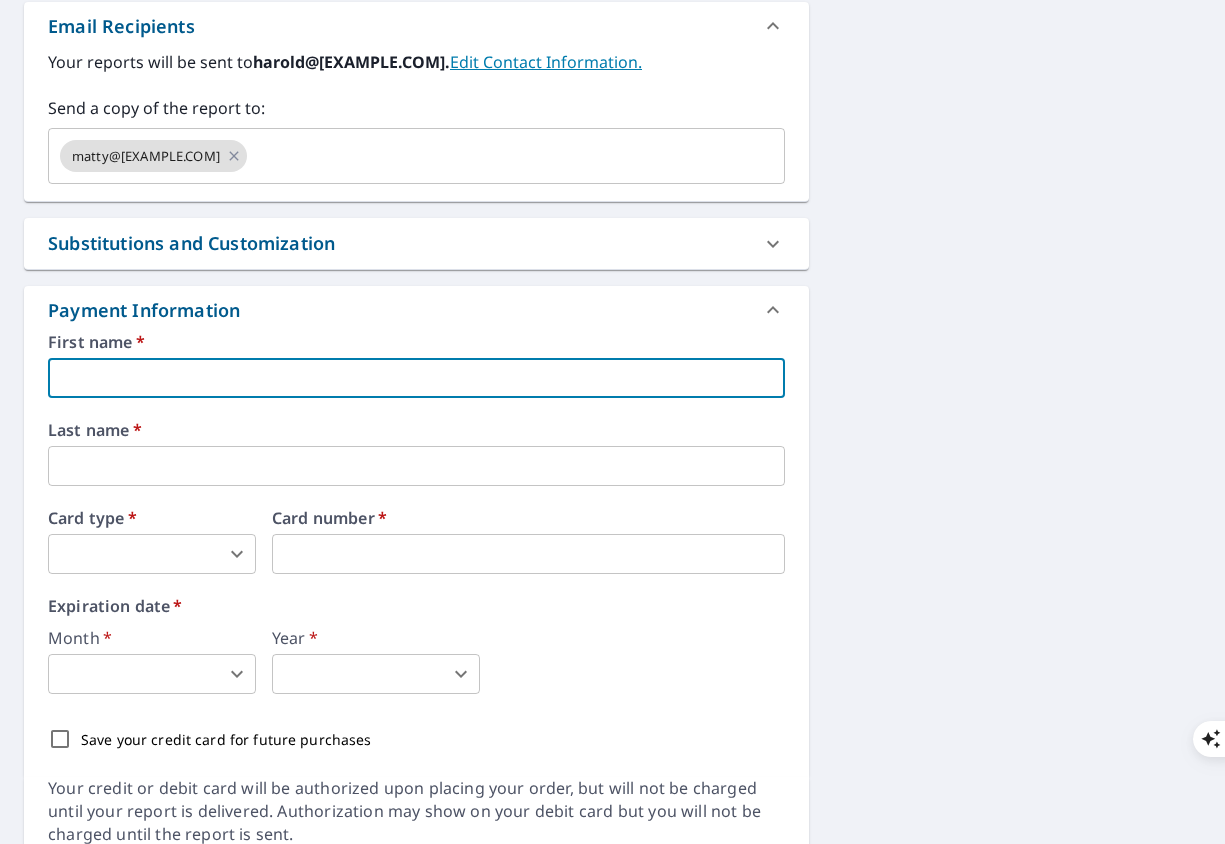 click at bounding box center (416, 378) 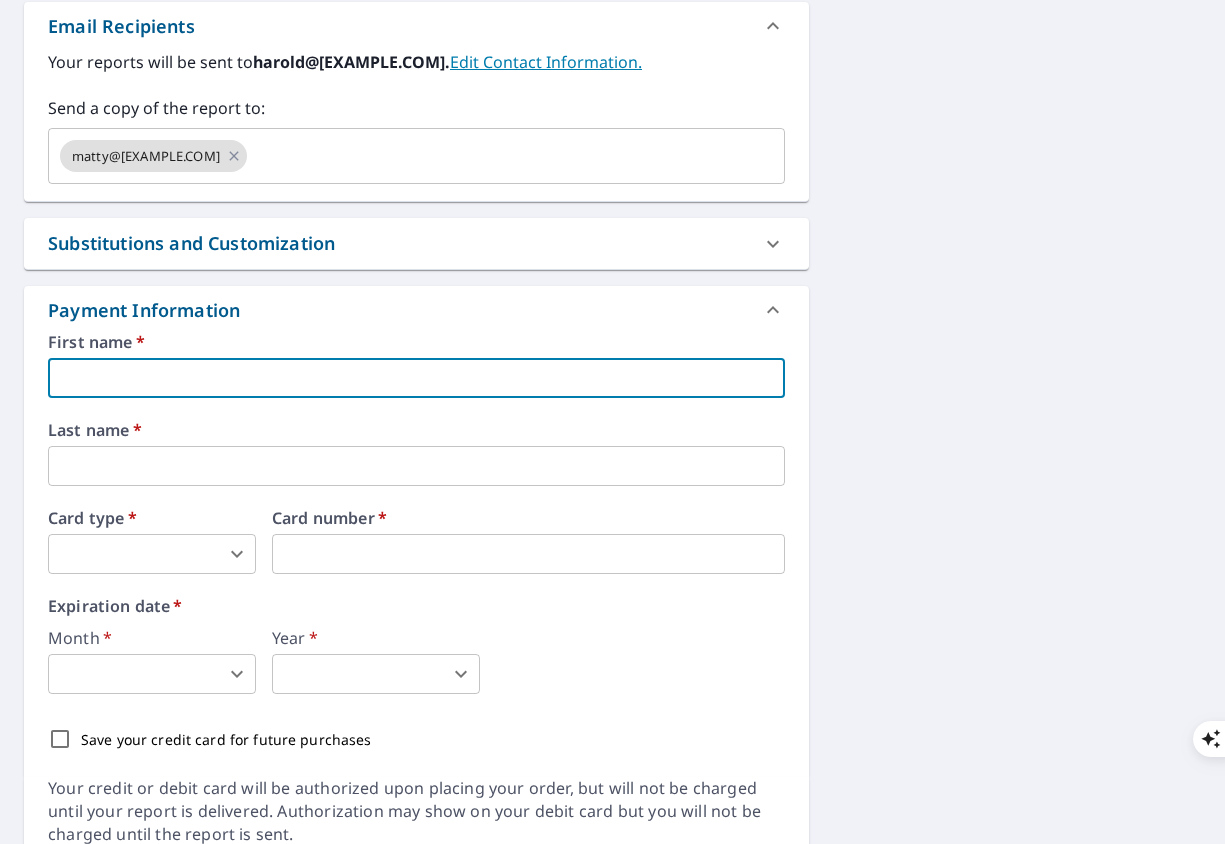 type on "[FIRST]" 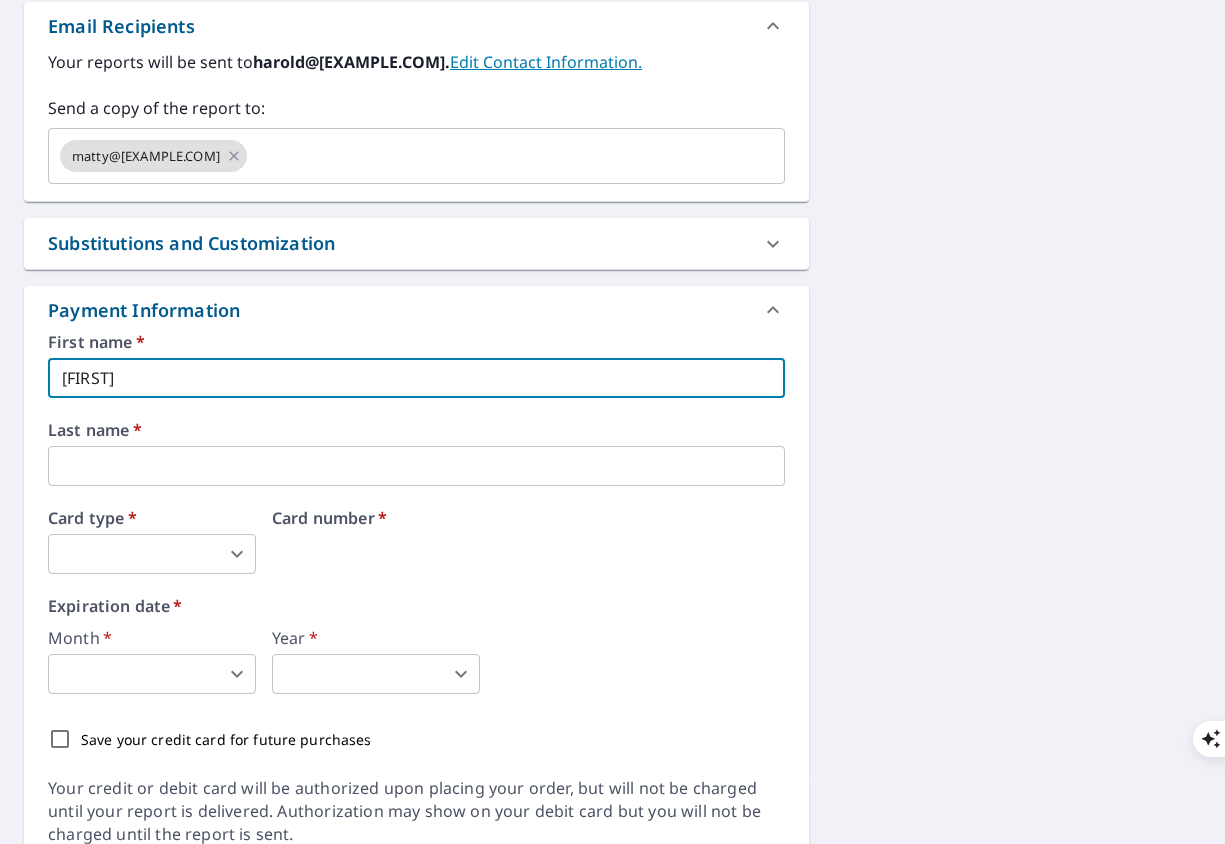 click at bounding box center [416, 466] 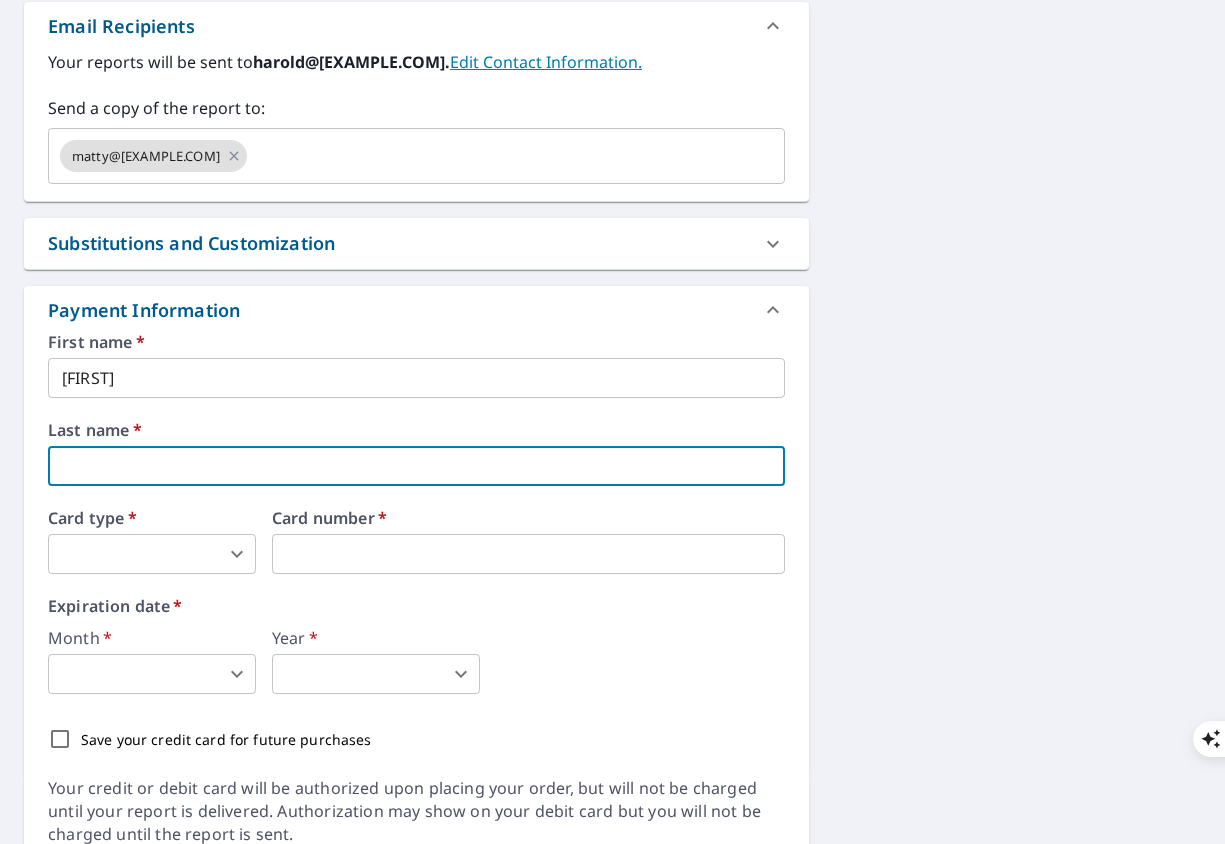 type on "VIVES" 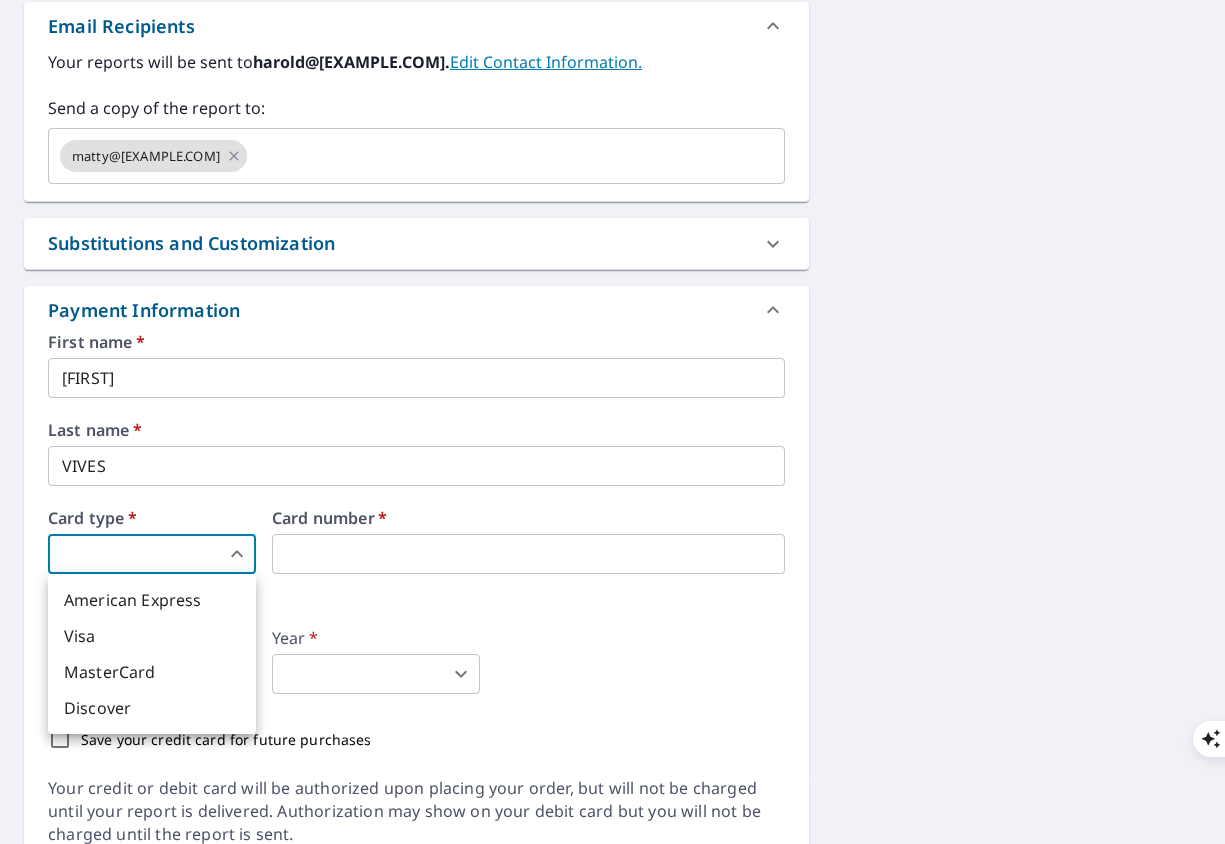 click on "HV HV
Dashboard Order History Cancel Order HV Dashboard / Finalize Order Finalize Order 819 [STREET] [CITY], [STATE] [POSTAL_CODE] Aerial Road A standard road map Aerial A detailed look from above Labels Labels 250 feet 100 m © 2025 TomTom, © Vexcel Imaging, © 2025 Microsoft Corporation,  © OpenStreetMap Terms PROPERTY TYPE Residential BUILDING ID 819 [STREET], [CITY], [STATE], [POSTAL_CODE] Changes to structures in last 4 years ( renovations, additions, etc. ) Include Special Instructions x ​ Claim Information Claim number ​ Claim information ​ PO number ​ Date of loss ​ Cat ID ​ Email Recipients Your reports will be sent to  harold@[EXAMPLE.COM].  Edit Contact Information. Send a copy of the report to: matty@[EXAMPLE.COM] ​ Substitutions and Customization Roof measurement report substitutions If a Premium Report is unavailable send me an Extended Coverage 3D Report: Yes No Ask If an Extended Coverage 3D Report is unavailable send me an Extended Coverage 2D Report: Yes No Ask Yes No Ask DXF RXF XML   * ​" at bounding box center (612, 844) 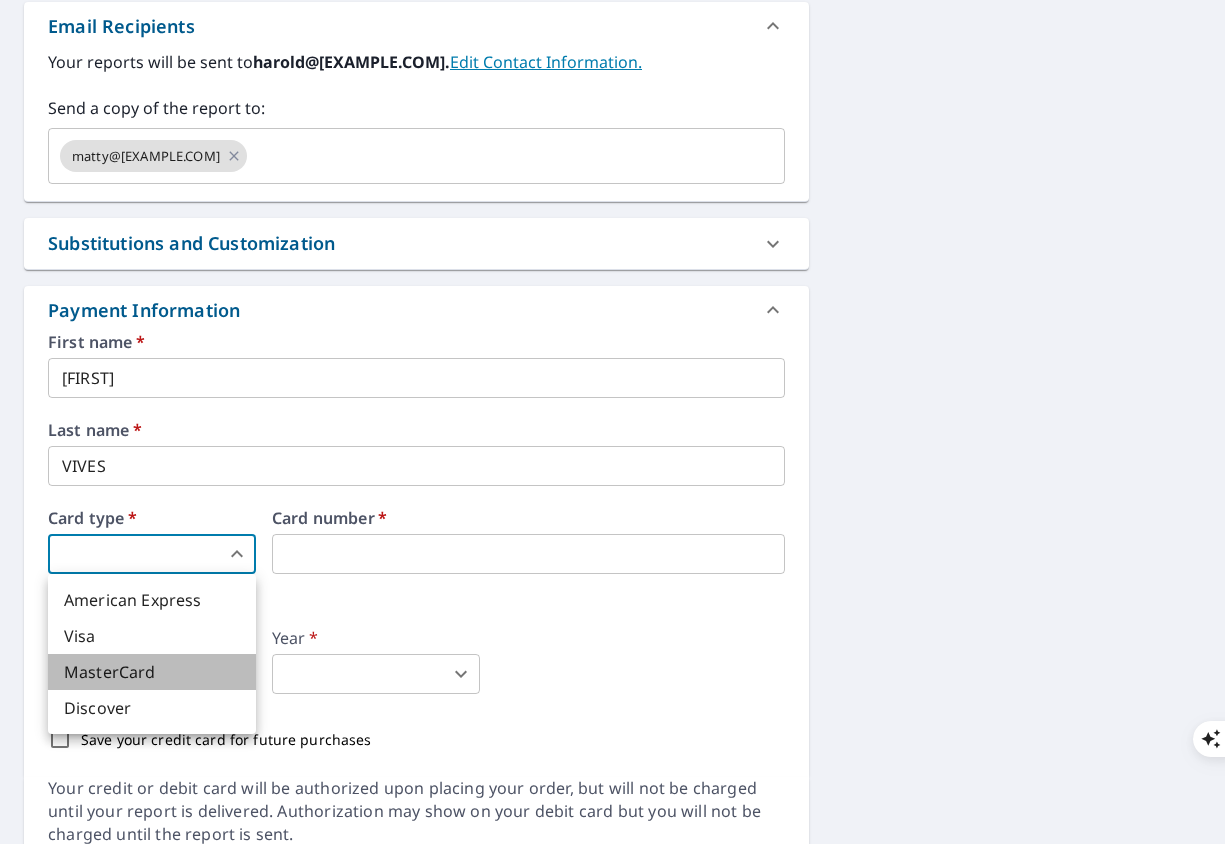 click on "MasterCard" at bounding box center [152, 672] 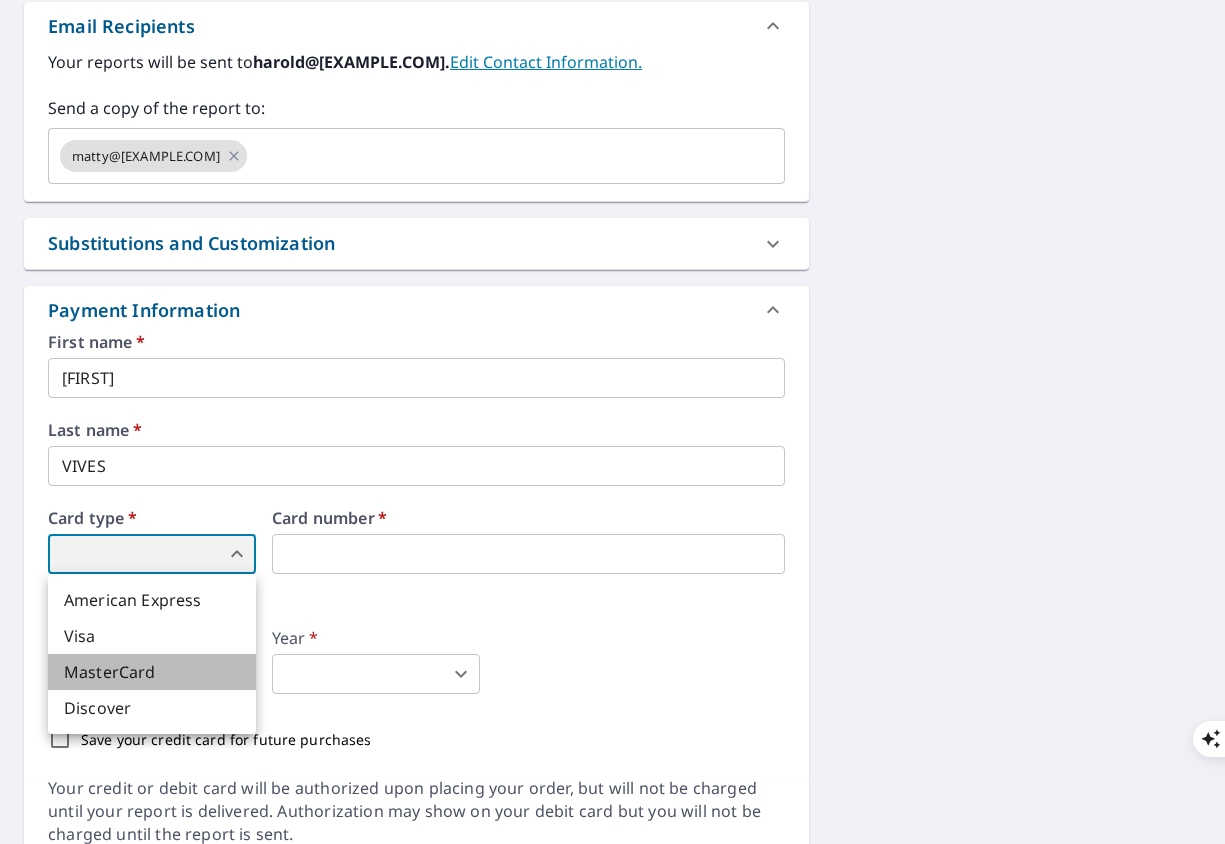 type on "3" 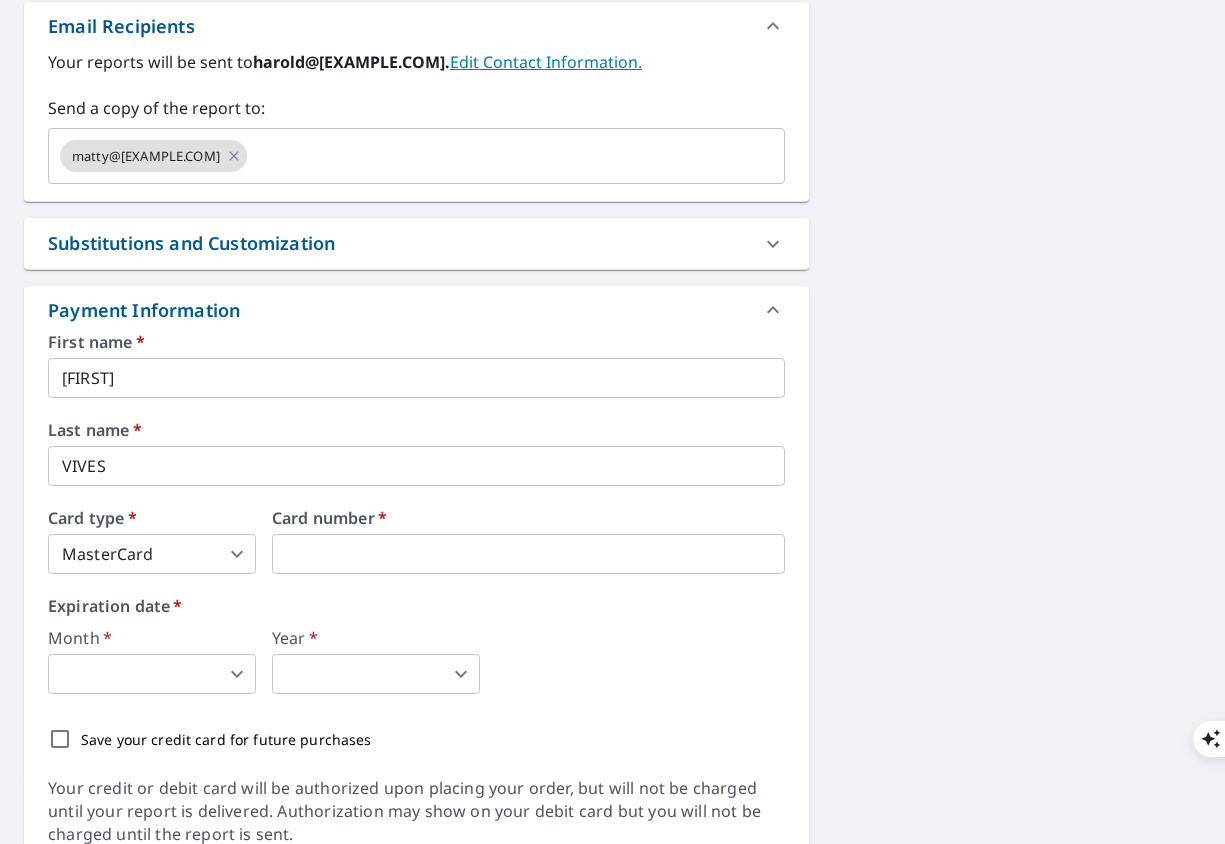 click on "HV HV
Dashboard Order History Cancel Order HV Dashboard / Finalize Order Finalize Order 819 [STREET] [CITY], [STATE] [POSTAL_CODE] Aerial Road A standard road map Aerial A detailed look from above Labels Labels 250 feet 100 m © 2025 TomTom, © Vexcel Imaging, © 2025 Microsoft Corporation,  © OpenStreetMap Terms PROPERTY TYPE Residential BUILDING ID 819 [STREET], [CITY], [STATE], [POSTAL_CODE] Changes to structures in last 4 years ( renovations, additions, etc. ) Include Special Instructions x ​ Claim Information Claim number ​ Claim information ​ PO number ​ Date of loss ​ Cat ID ​ Email Recipients Your reports will be sent to  harold@[EXAMPLE.COM].  Edit Contact Information. Send a copy of the report to: matty@[EXAMPLE.COM] ​ Substitutions and Customization Roof measurement report substitutions If a Premium Report is unavailable send me an Extended Coverage 3D Report: Yes No Ask If an Extended Coverage 3D Report is unavailable send me an Extended Coverage 2D Report: Yes No Ask Yes No Ask DXF RXF XML   * ​" at bounding box center [612, 844] 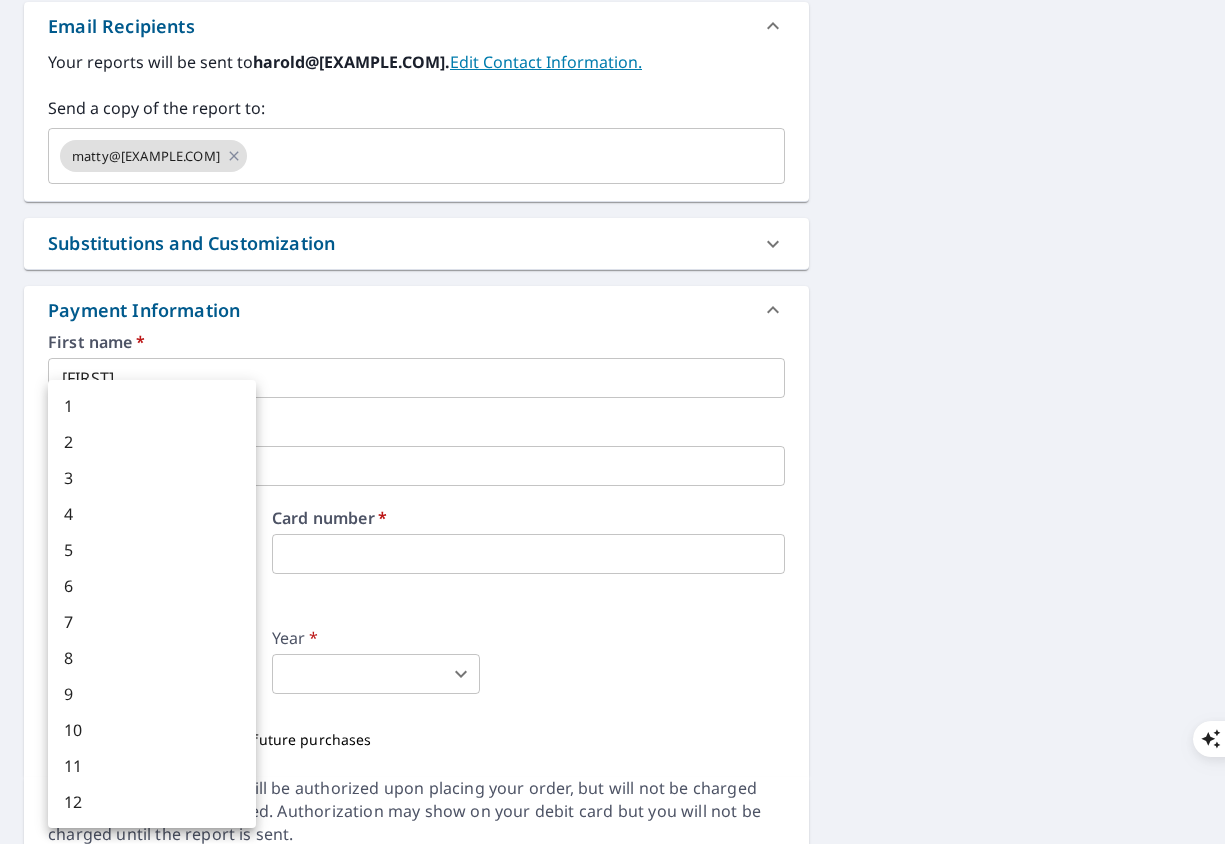 click on "7" at bounding box center [152, 622] 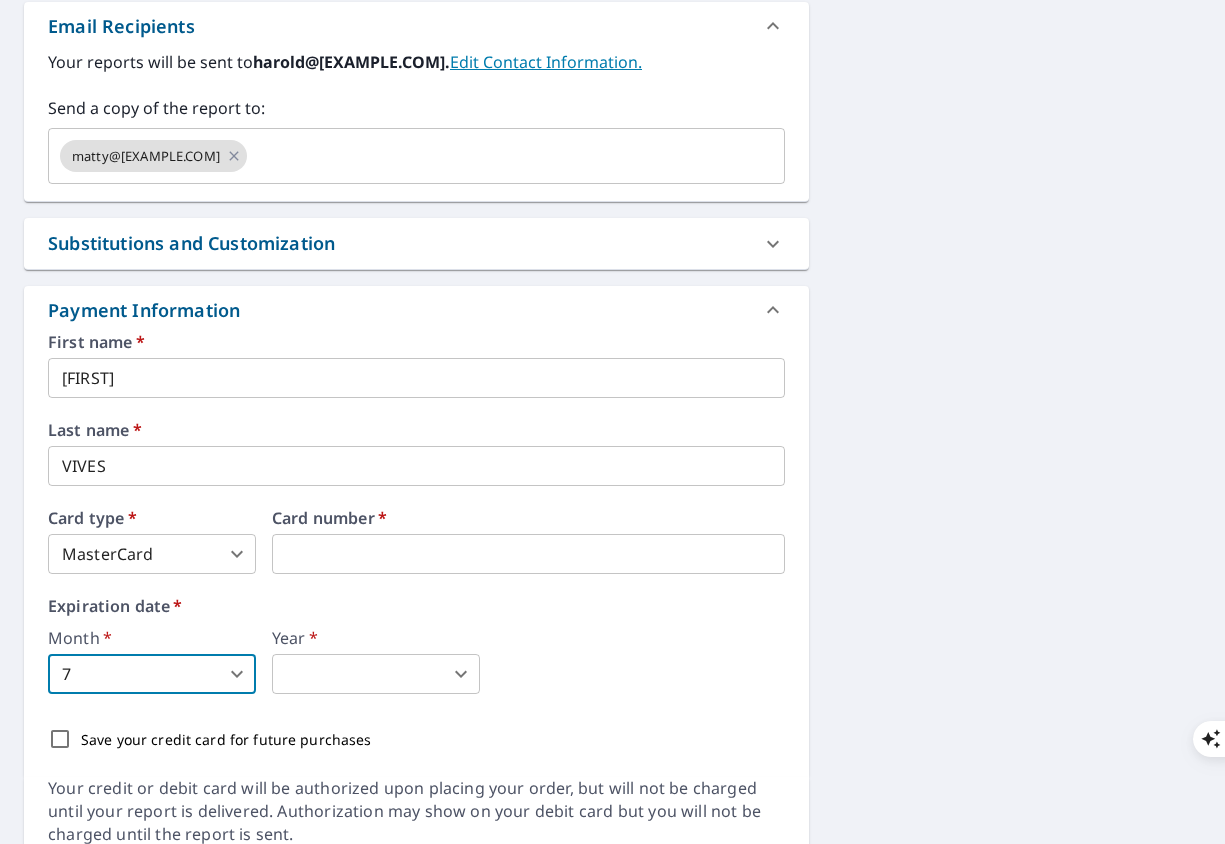 click on "HV HV
Dashboard Order History Cancel Order HV Dashboard / Finalize Order Finalize Order 819 [STREET] [CITY], [STATE] [POSTAL_CODE] Aerial Road A standard road map Aerial A detailed look from above Labels Labels 250 feet 100 m © 2025 TomTom, © Vexcel Imaging, © 2025 Microsoft Corporation,  © OpenStreetMap Terms PROPERTY TYPE Residential BUILDING ID 819 [STREET], [CITY], [STATE], [POSTAL_CODE] Changes to structures in last 4 years ( renovations, additions, etc. ) Include Special Instructions x ​ Claim Information Claim number ​ Claim information ​ PO number ​ Date of loss ​ Cat ID ​ Email Recipients Your reports will be sent to  harold@[EXAMPLE.COM].  Edit Contact Information. Send a copy of the report to: matty@[EXAMPLE.COM] ​ Substitutions and Customization Roof measurement report substitutions If a Premium Report is unavailable send me an Extended Coverage 3D Report: Yes No Ask If an Extended Coverage 3D Report is unavailable send me an Extended Coverage 2D Report: Yes No Ask Yes No Ask DXF RXF XML   * ​" at bounding box center (612, 844) 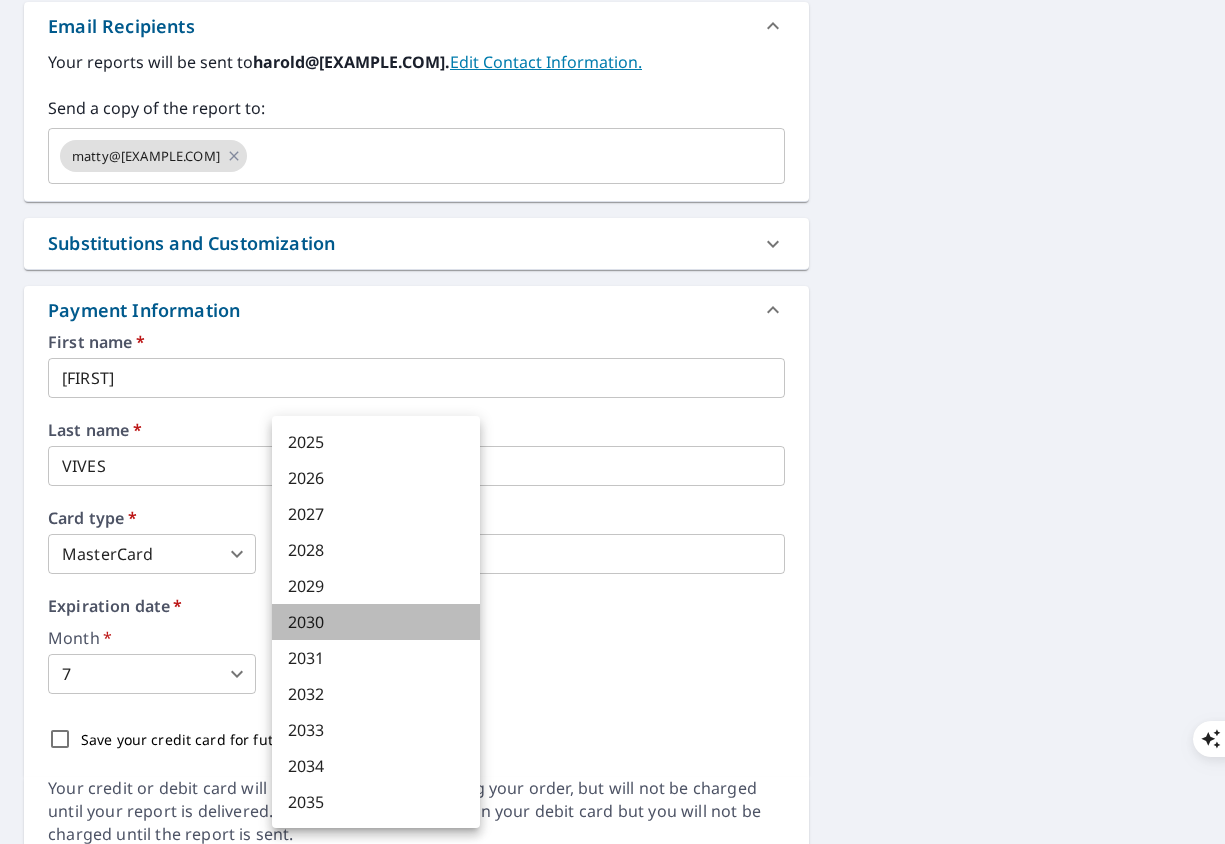 click on "2030" at bounding box center (376, 622) 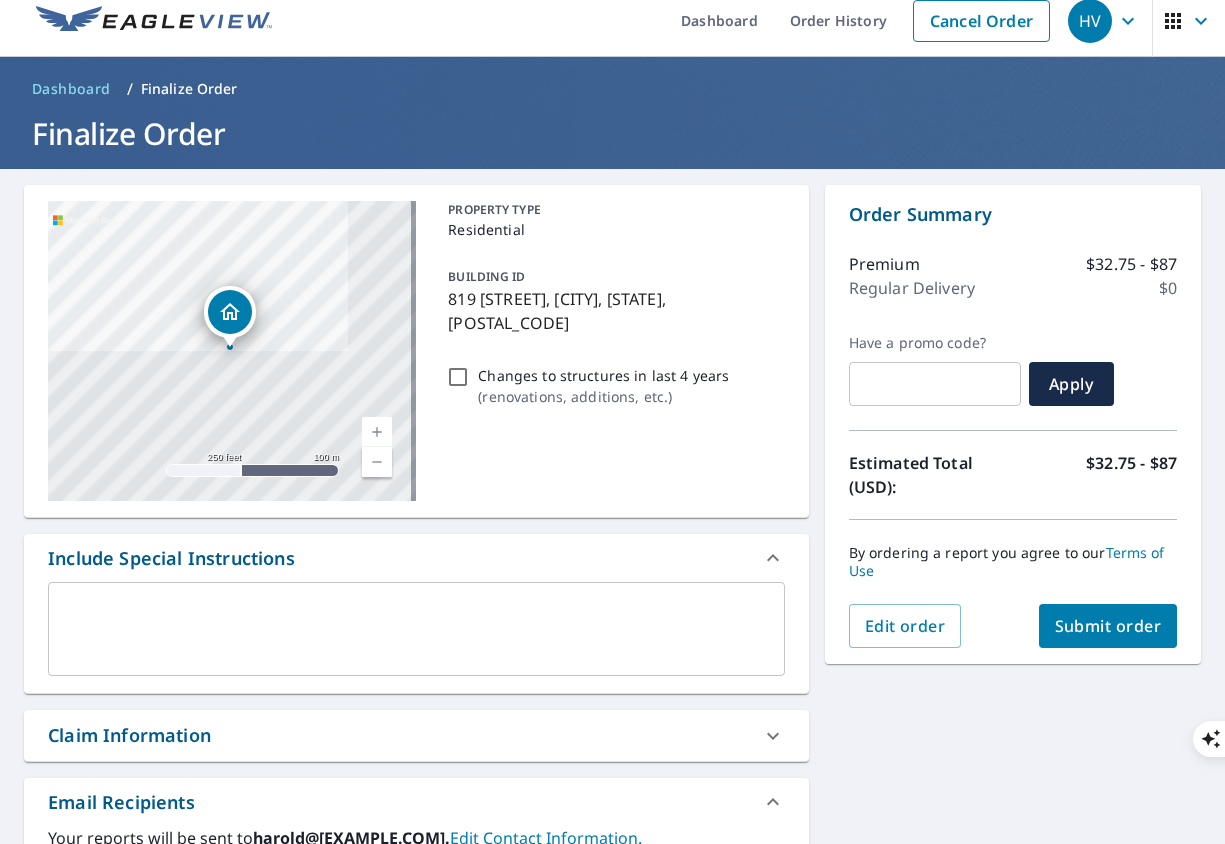 scroll, scrollTop: 0, scrollLeft: 0, axis: both 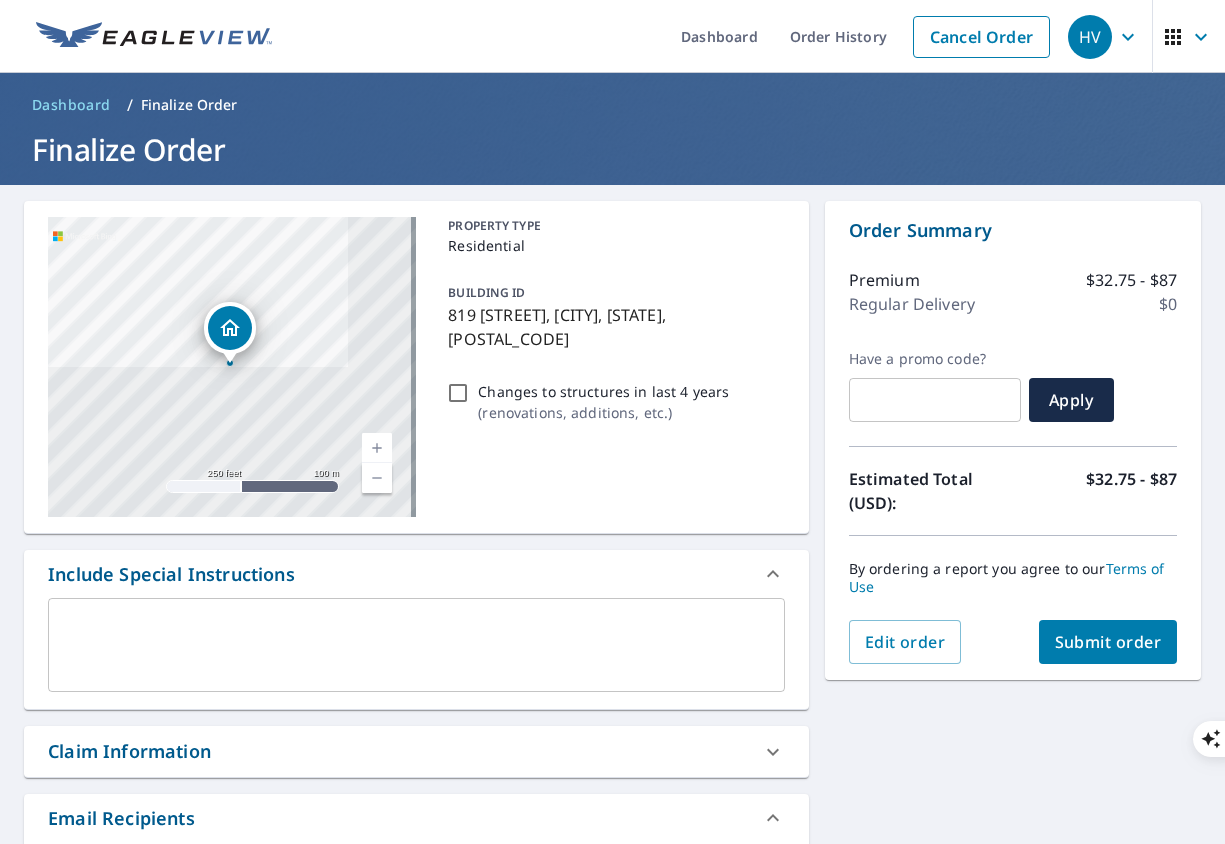 click on "Submit order" at bounding box center (1108, 642) 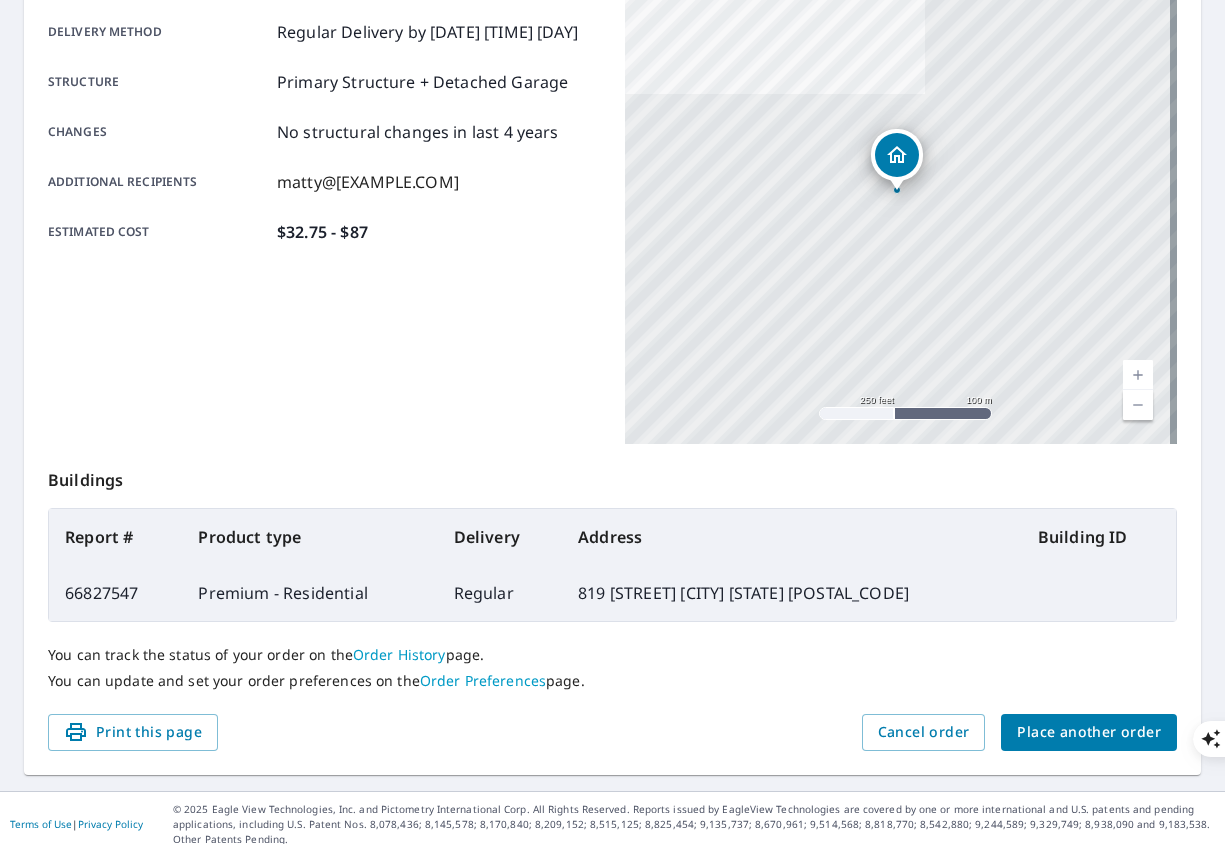scroll, scrollTop: 0, scrollLeft: 0, axis: both 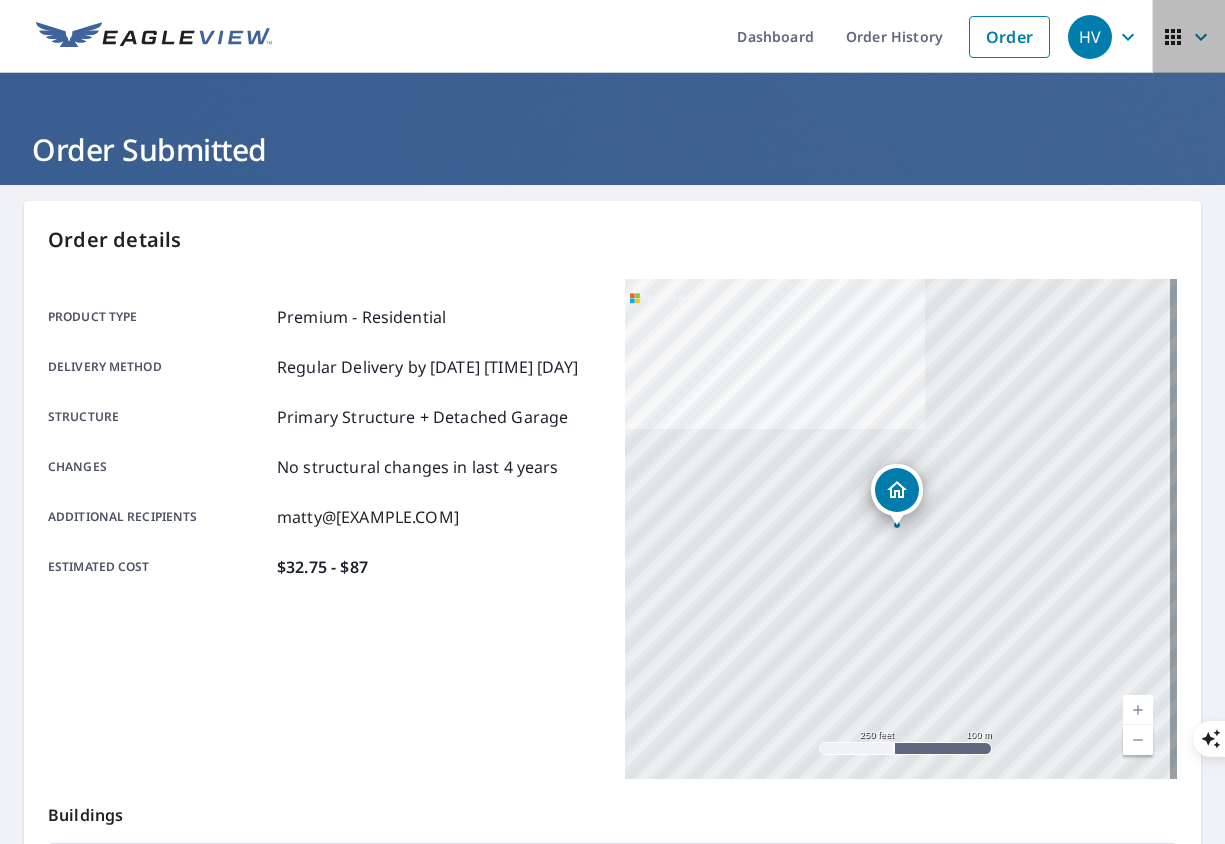 click 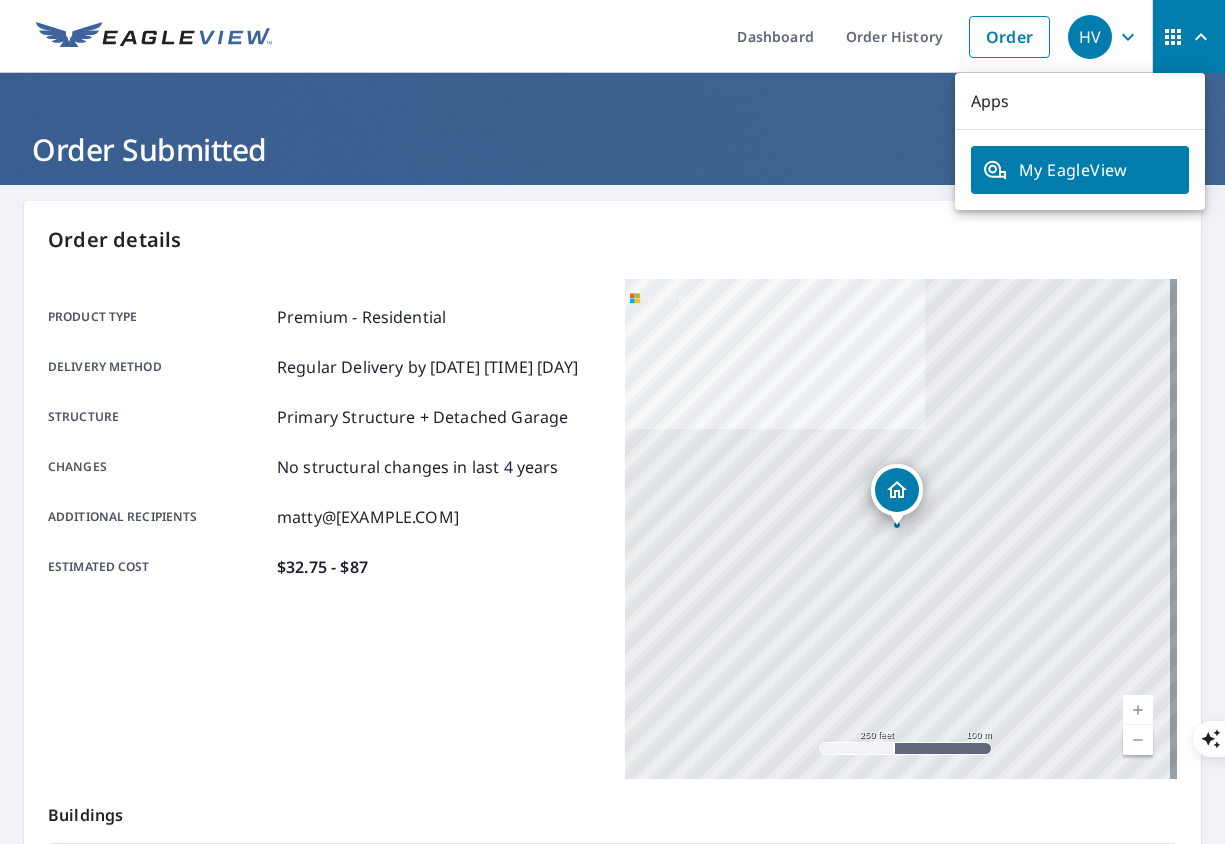 click 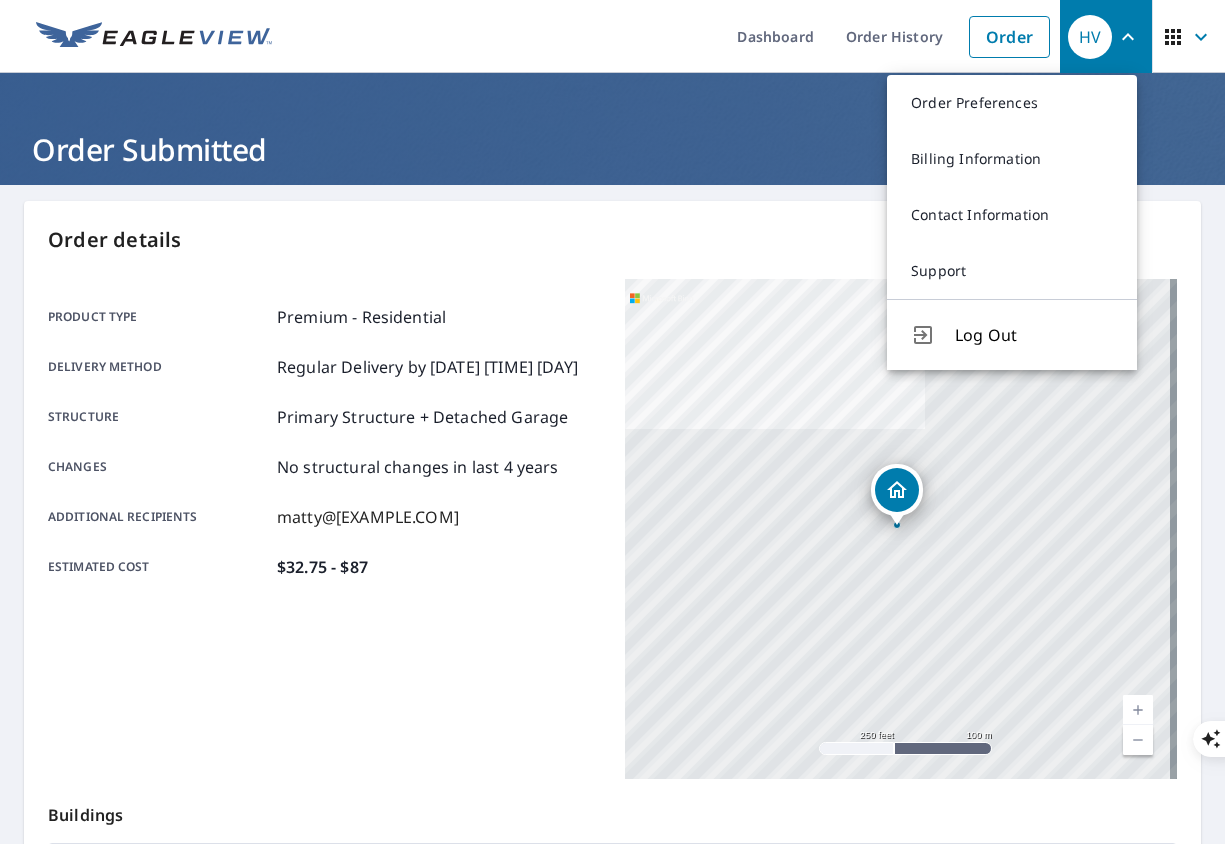click on "Log Out" at bounding box center [1034, 335] 